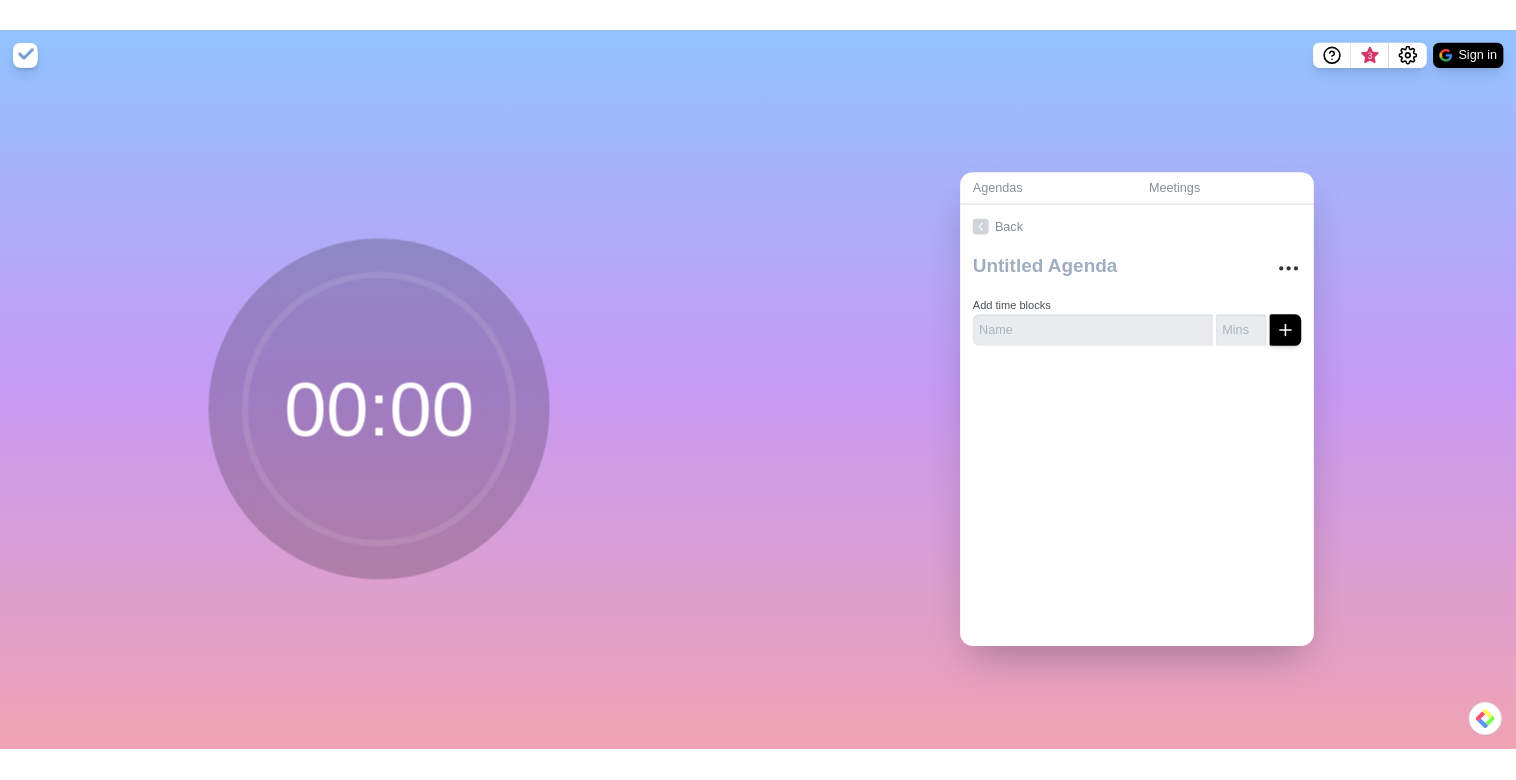scroll, scrollTop: 0, scrollLeft: 0, axis: both 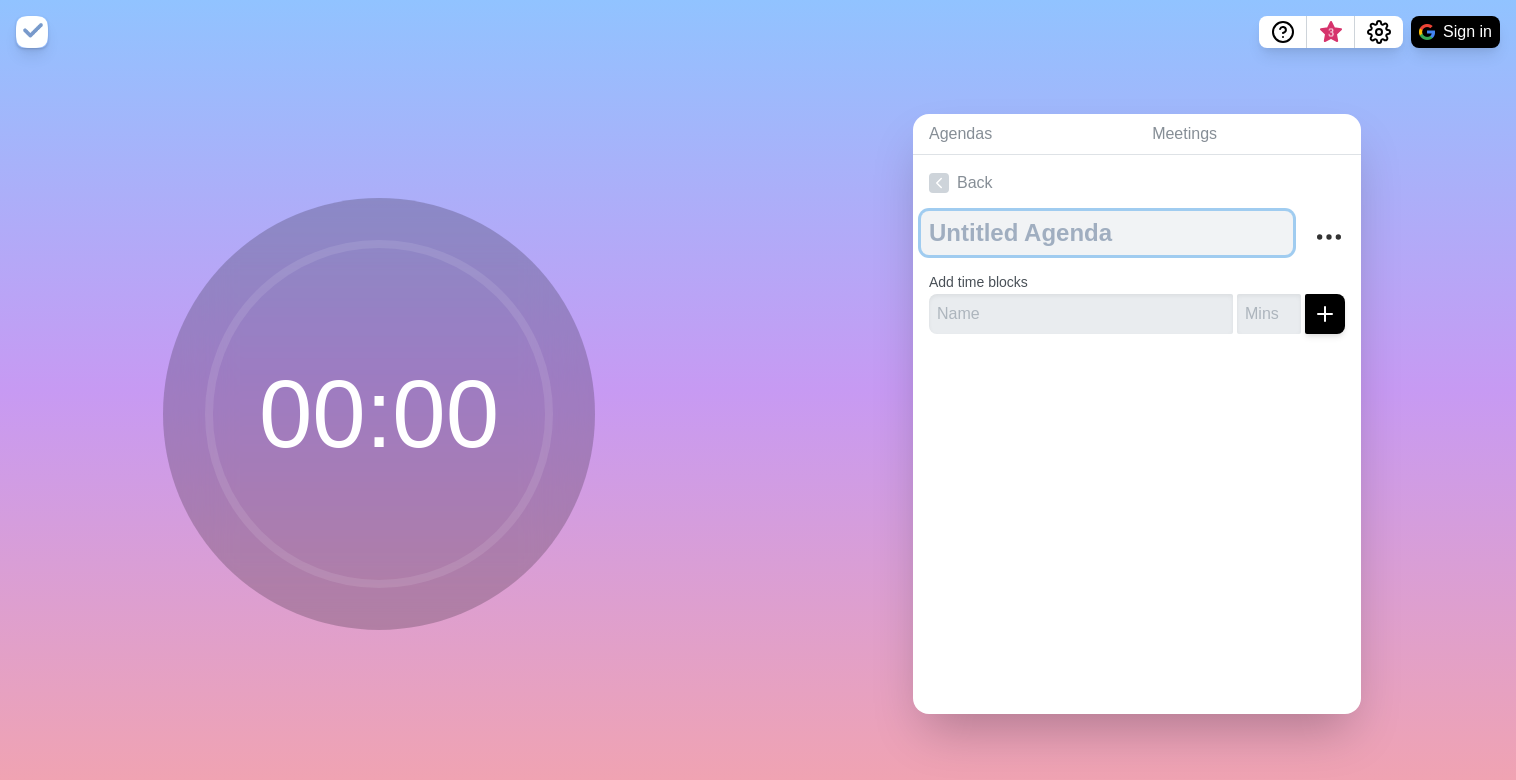 click at bounding box center [1107, 233] 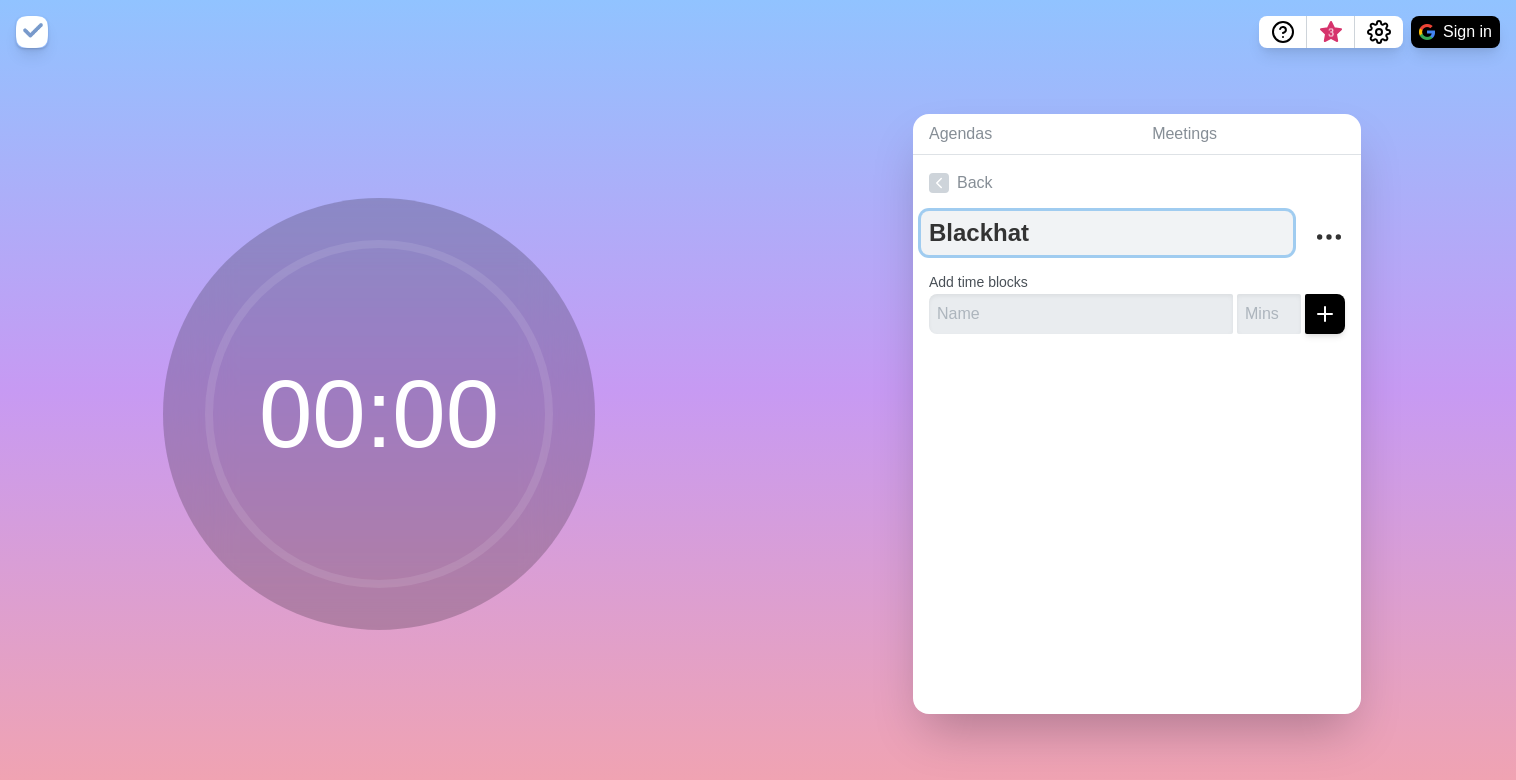 type on "Blackhat" 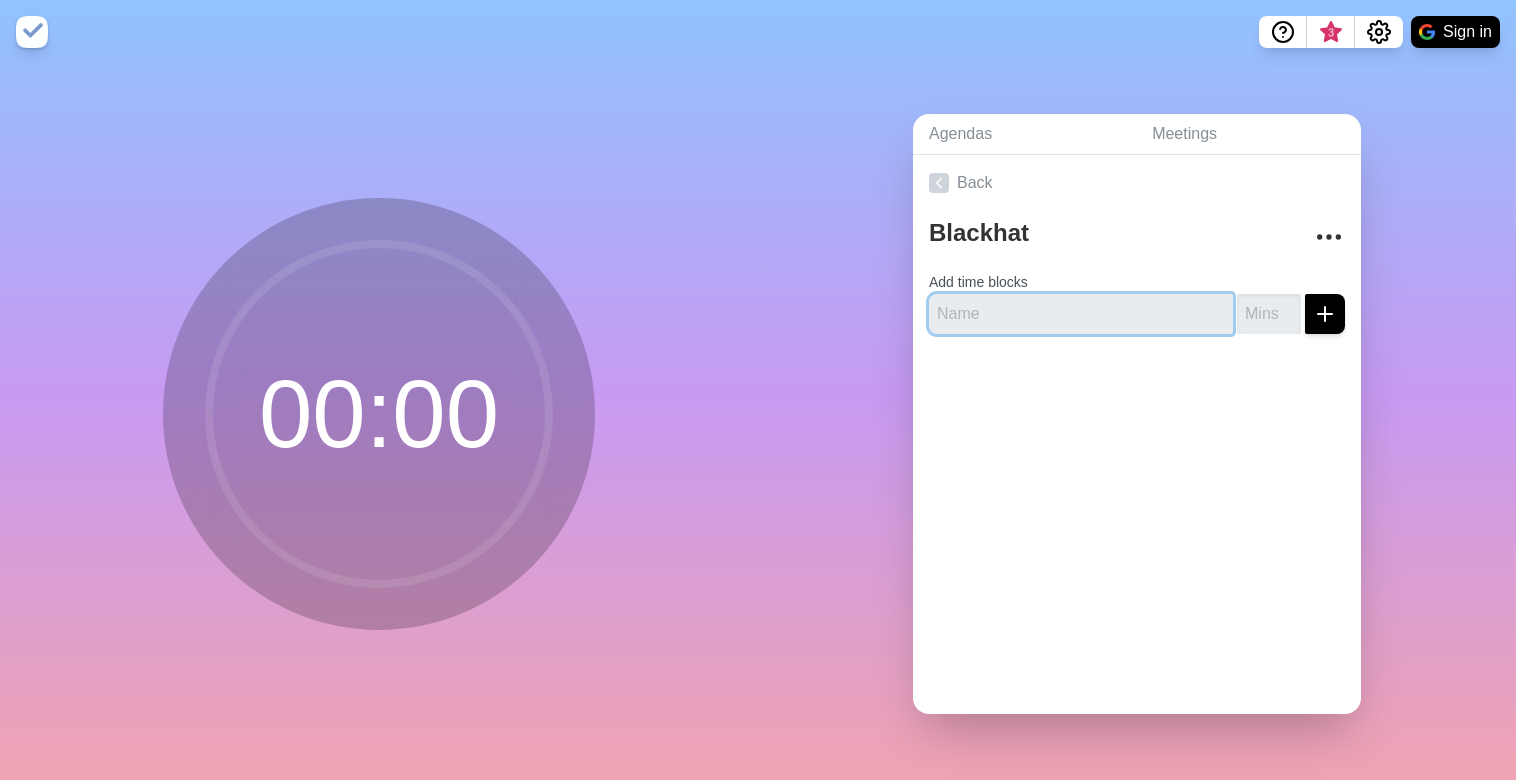 click at bounding box center [1081, 314] 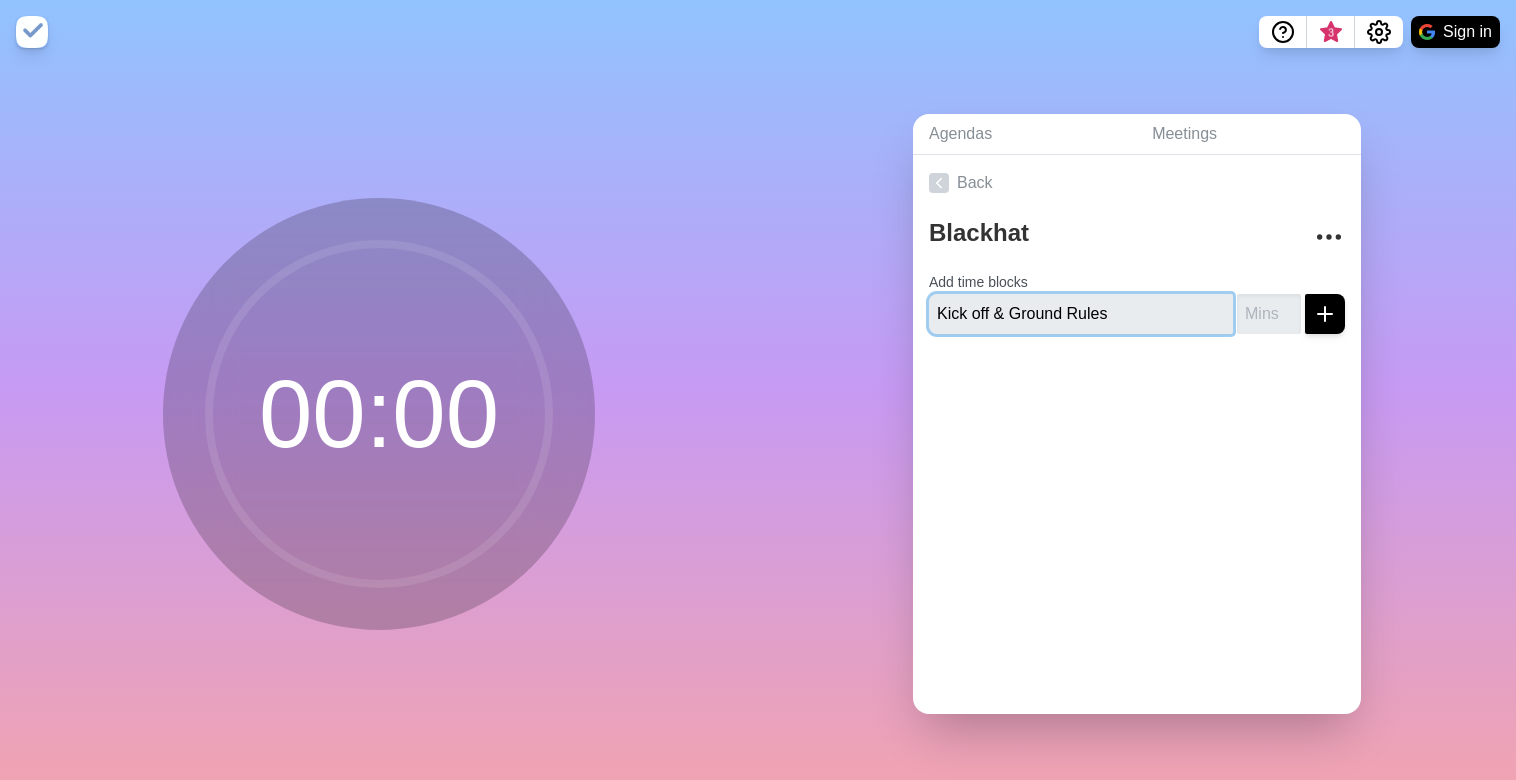 type on "Kick off & Ground Rules" 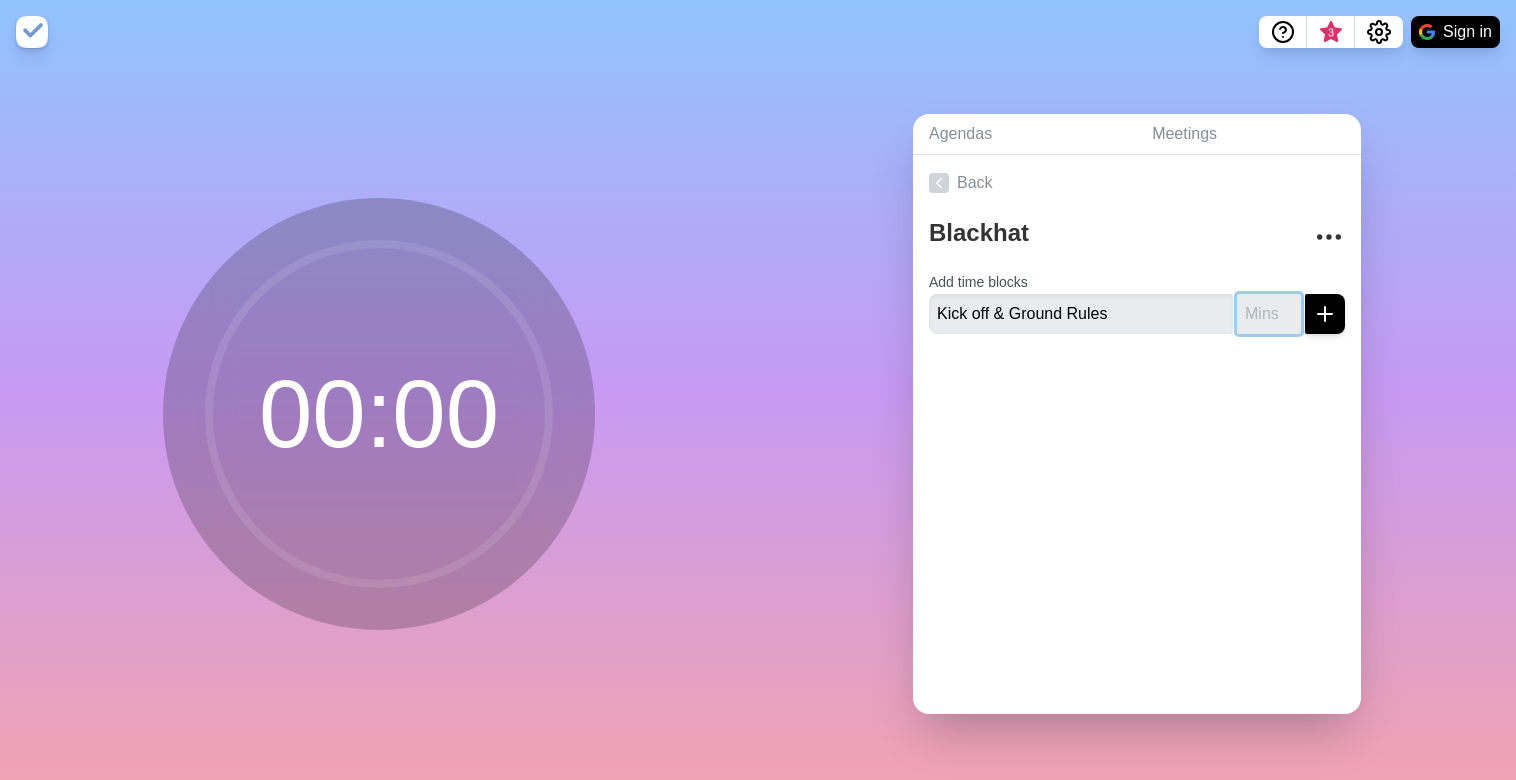 click at bounding box center (1269, 314) 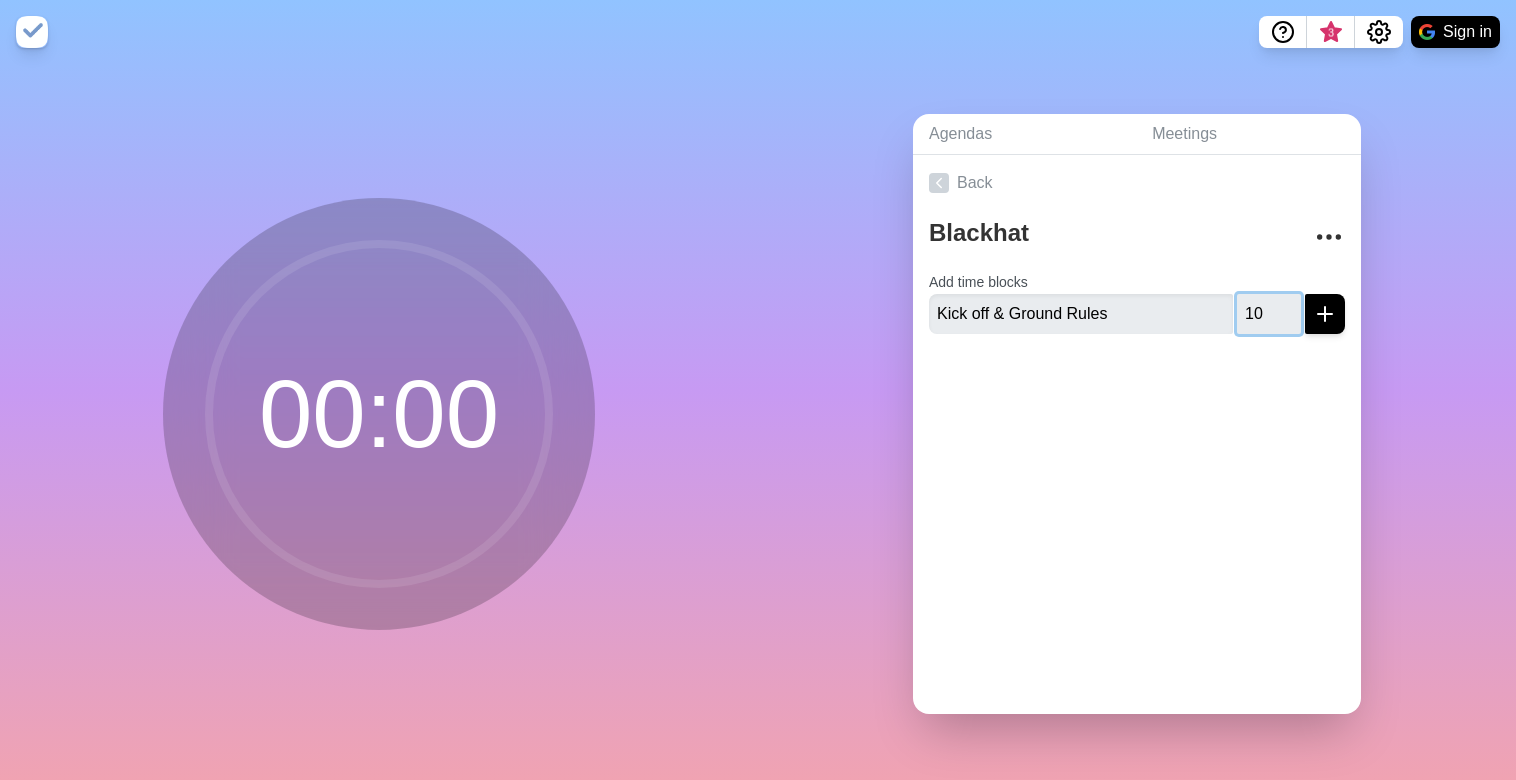type on "10" 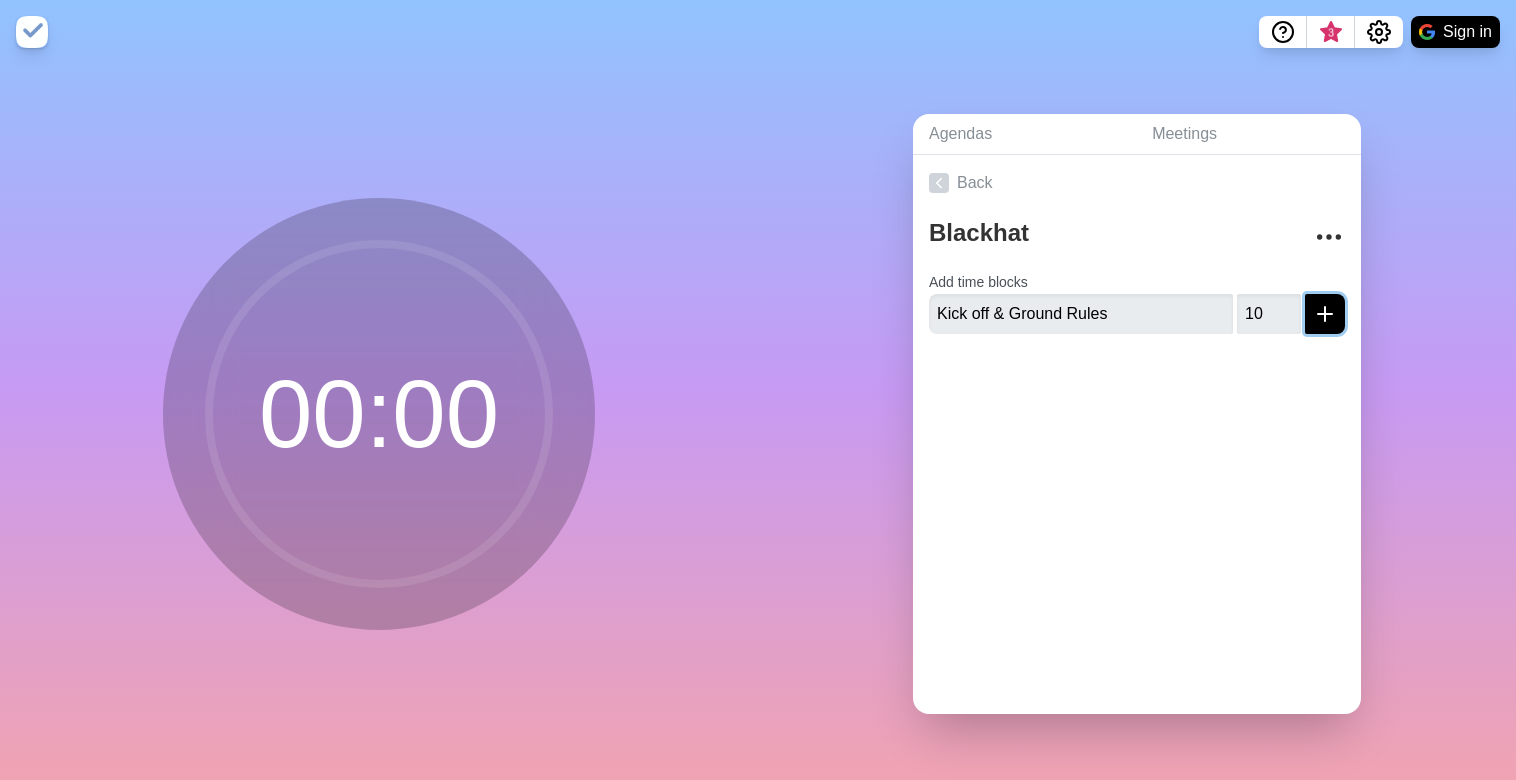 click 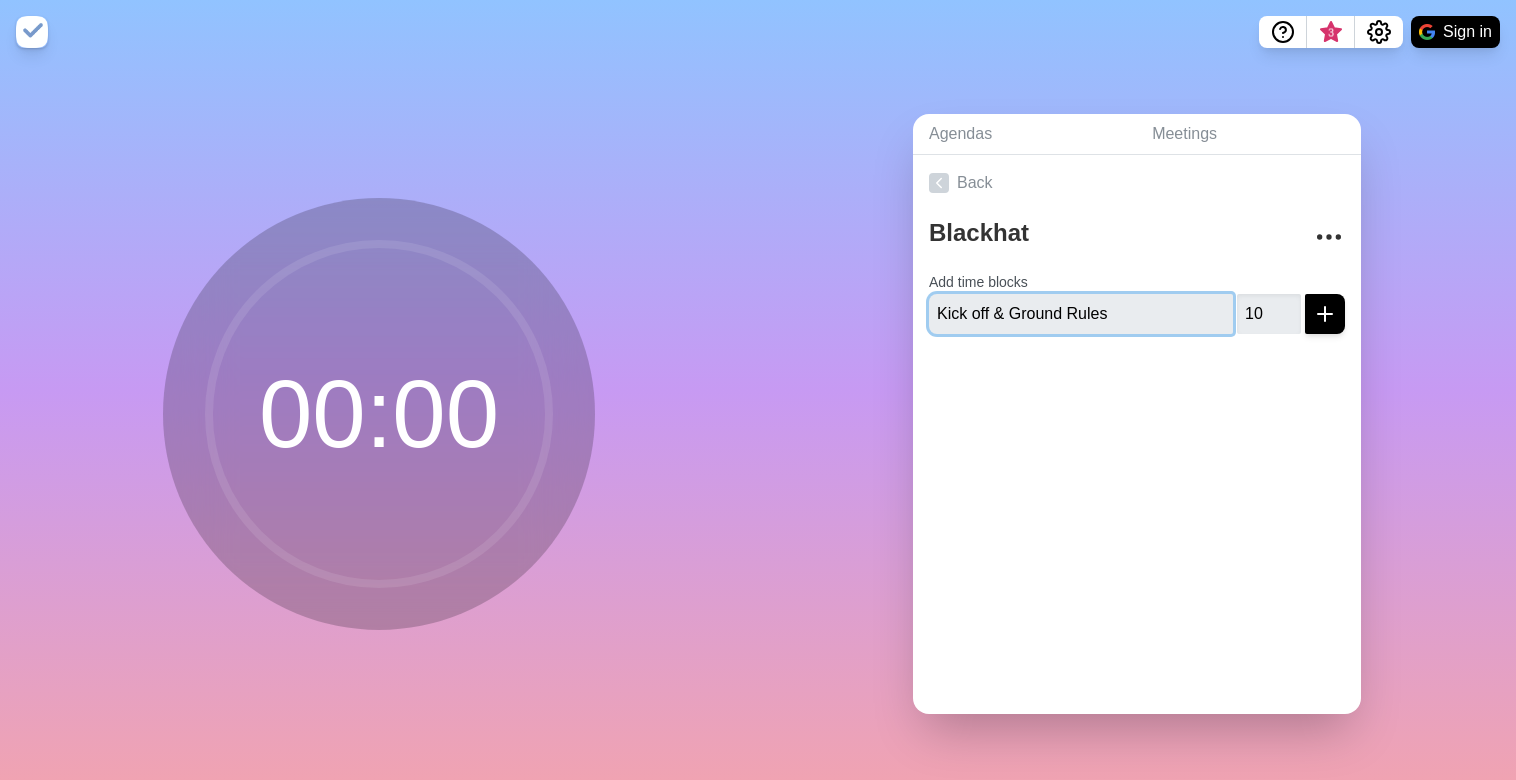type 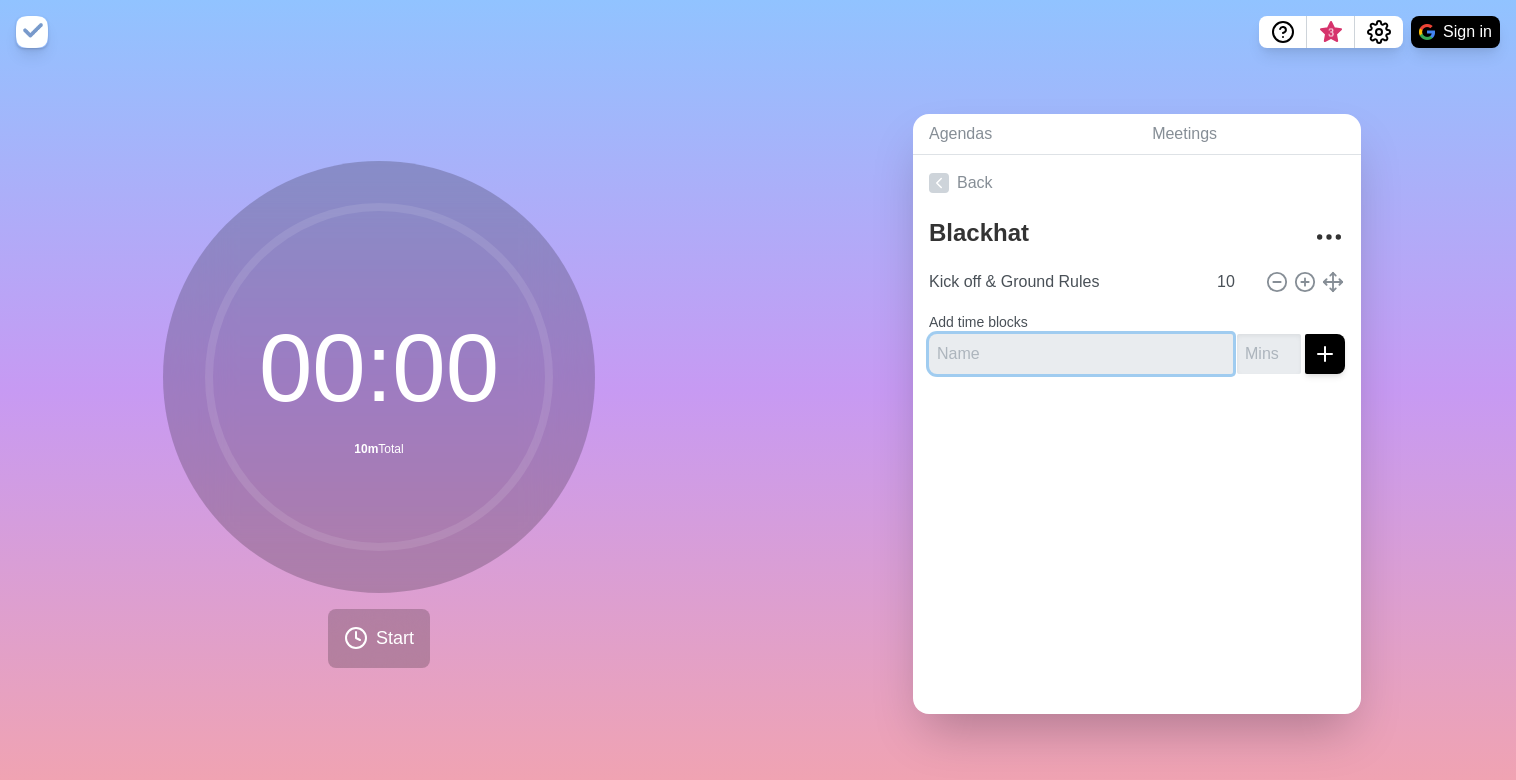click at bounding box center [1081, 354] 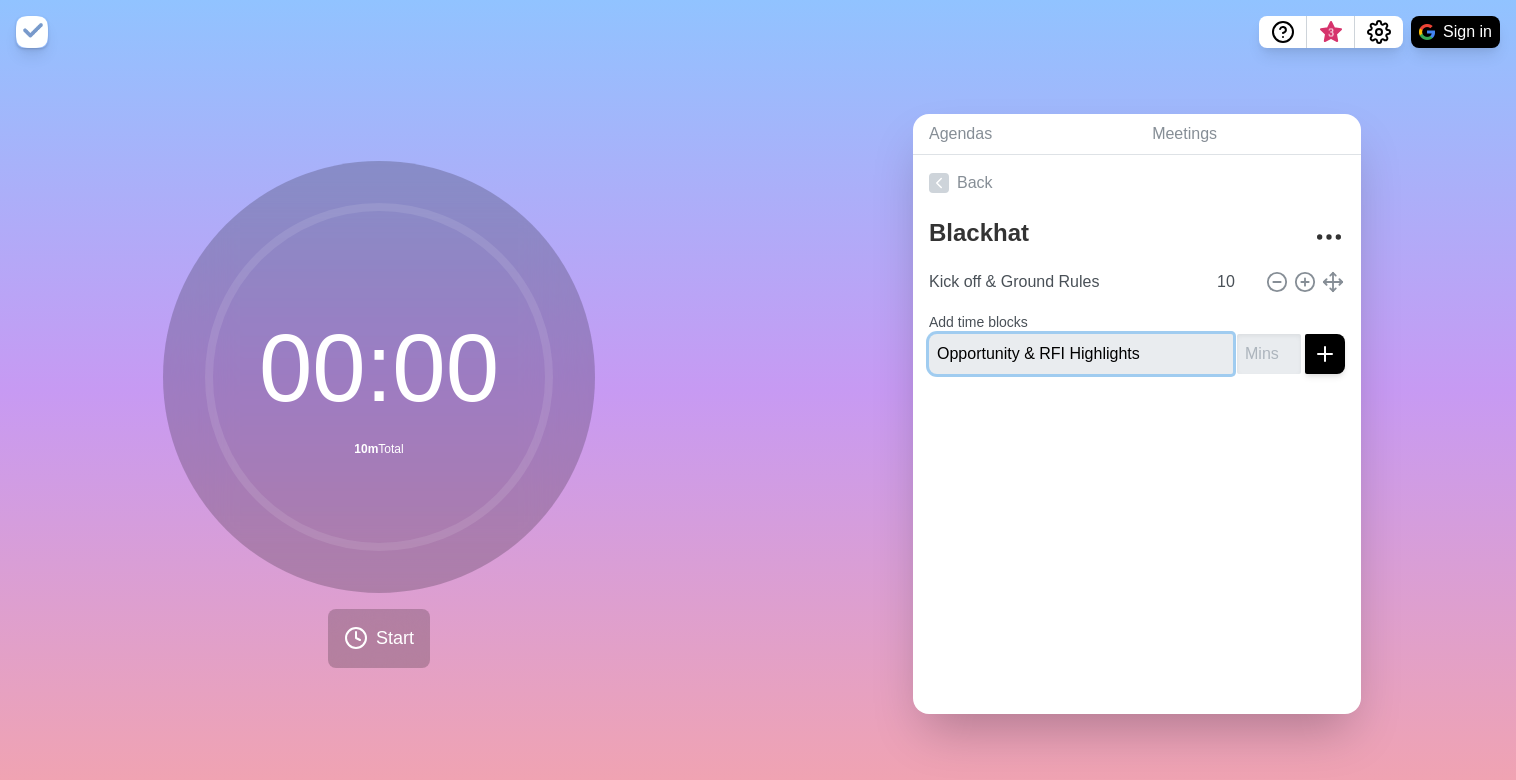 type on "Opportunity & RFI Highlights" 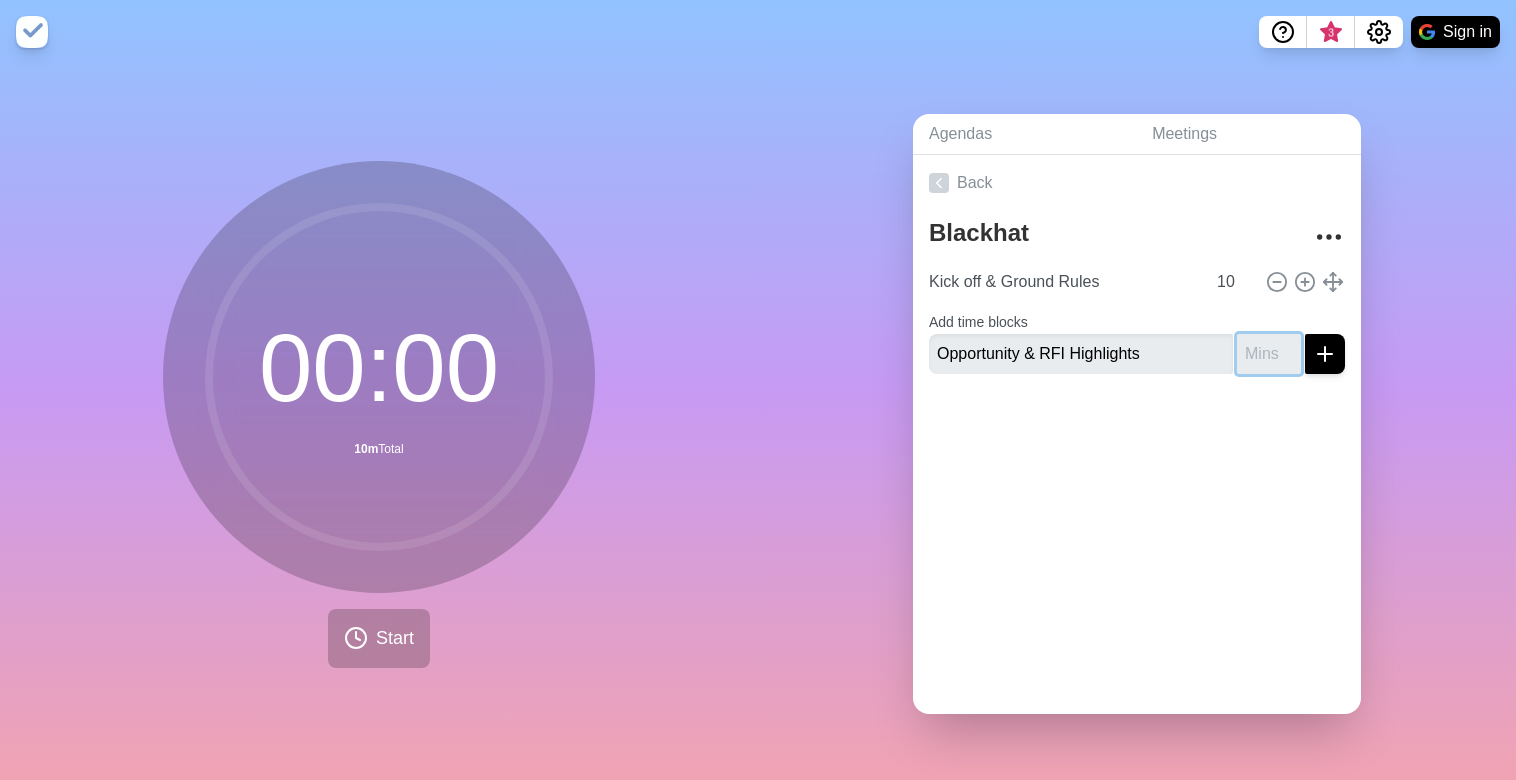 click at bounding box center [1269, 354] 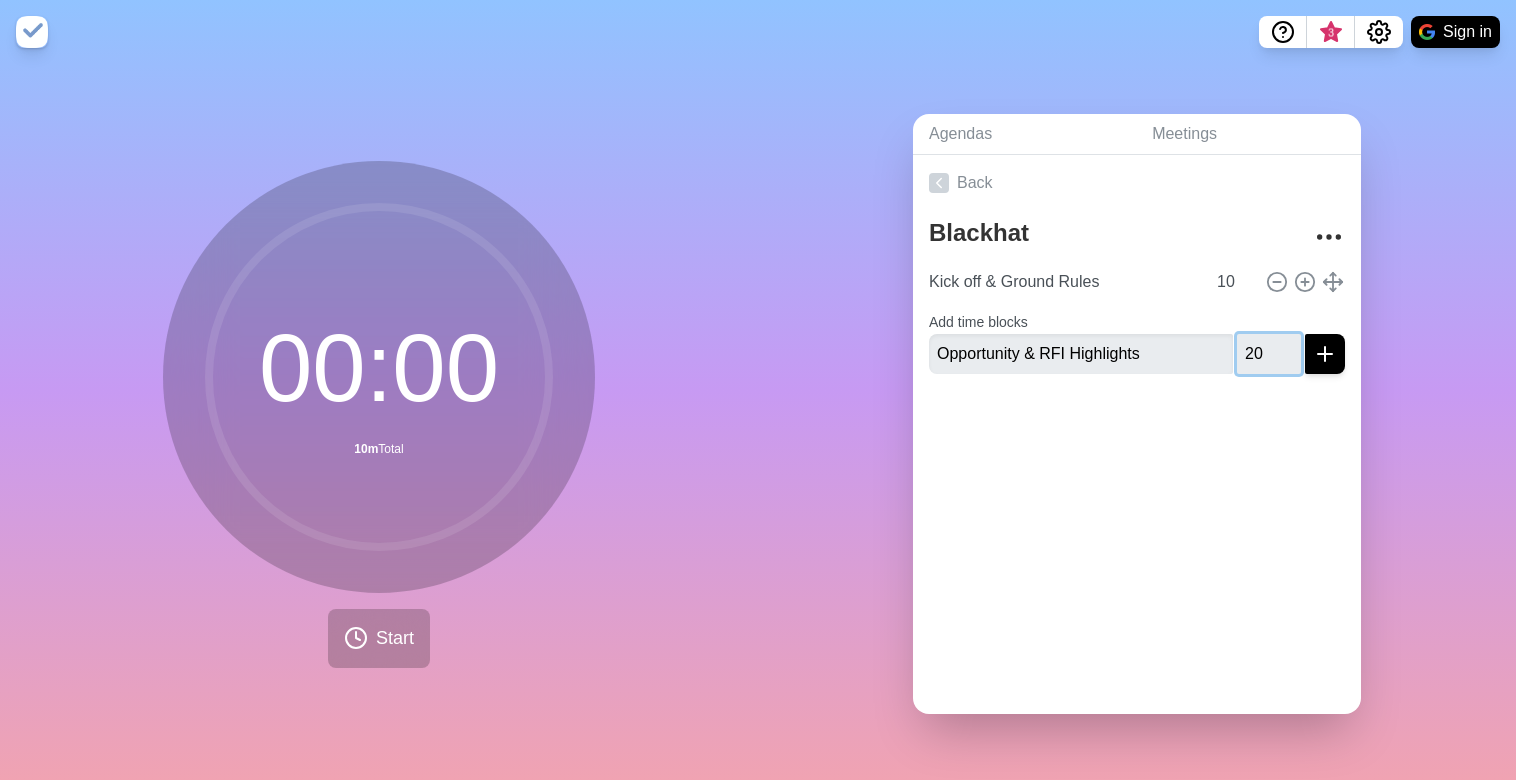 type on "20" 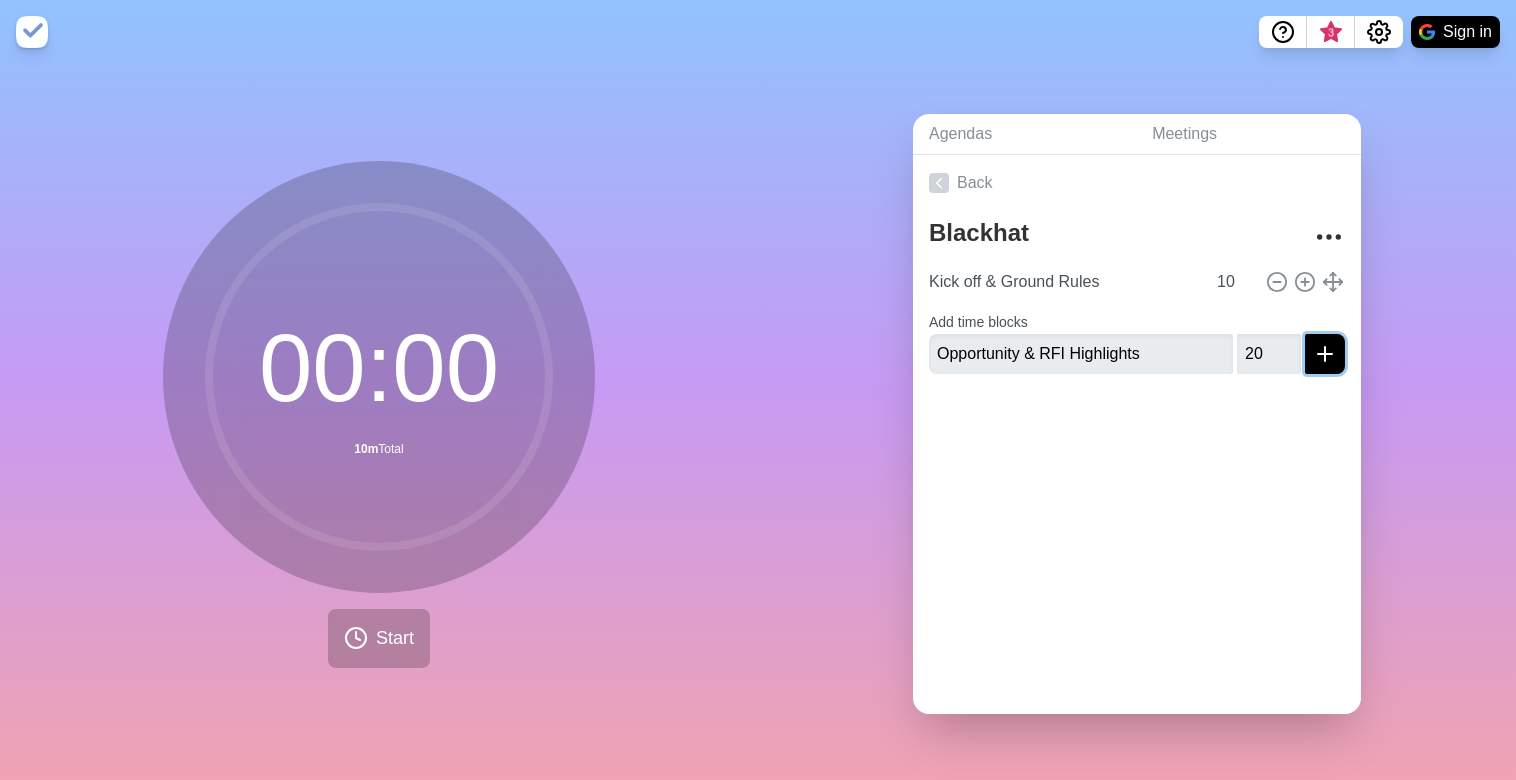 click 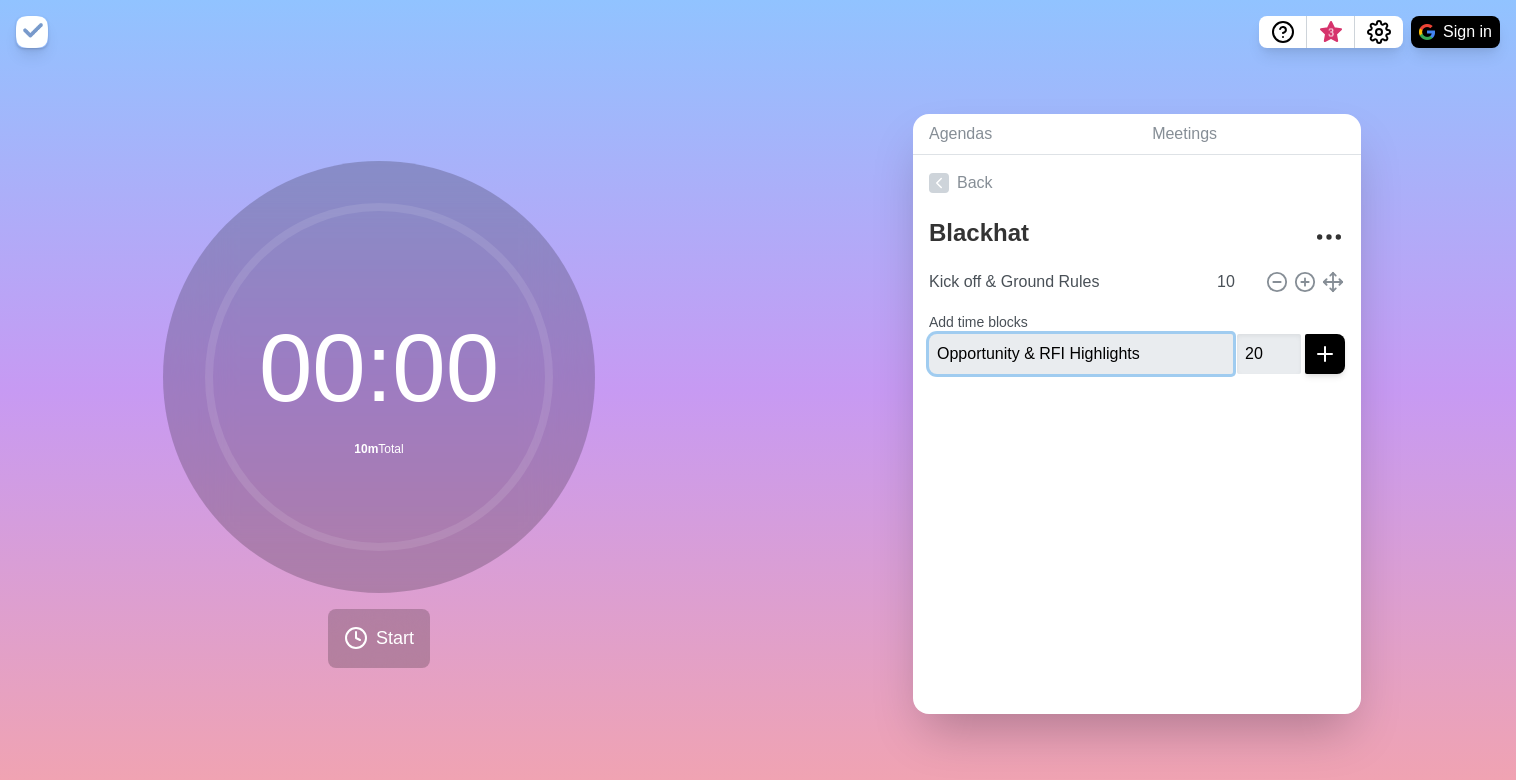type 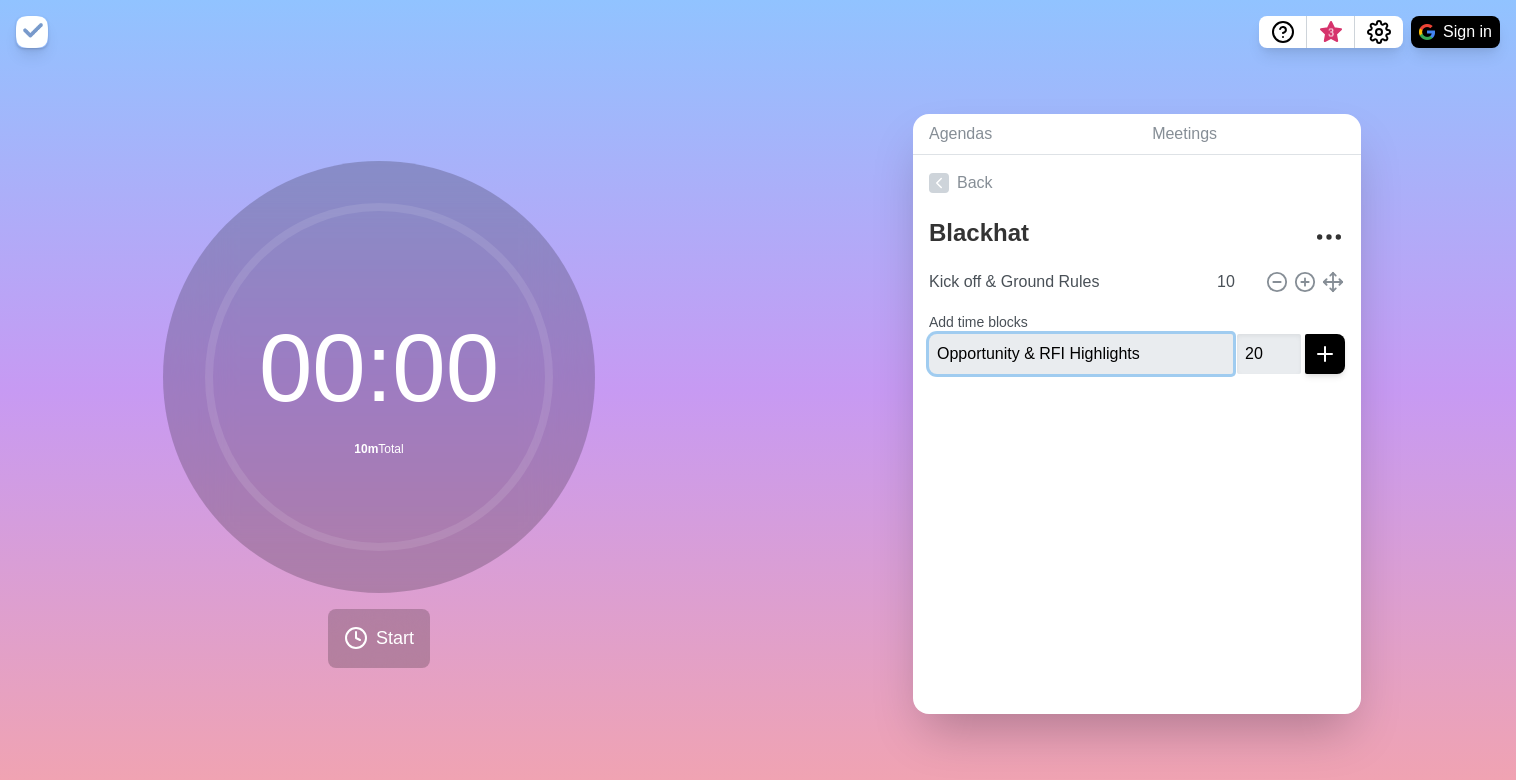 type 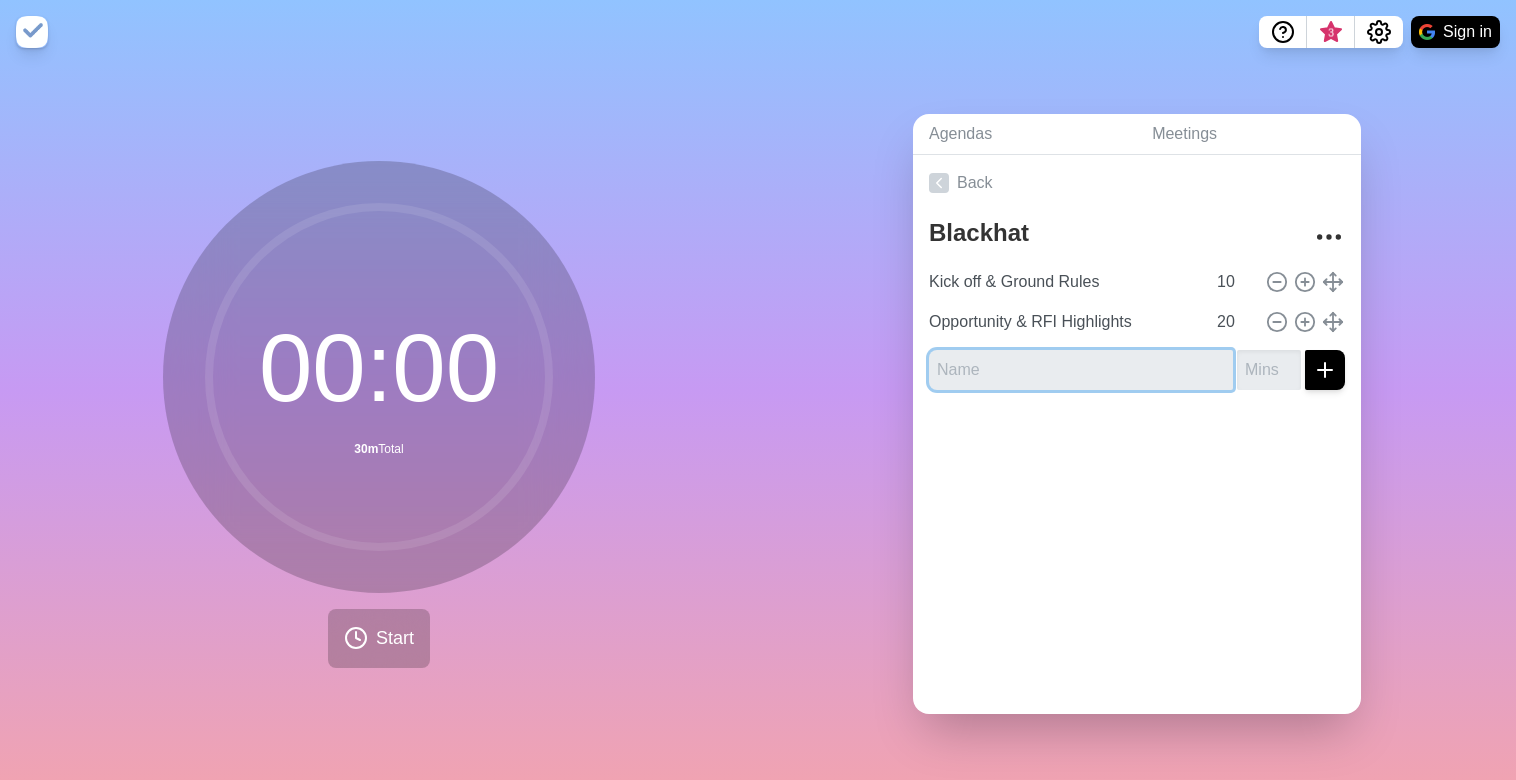 click at bounding box center [1081, 370] 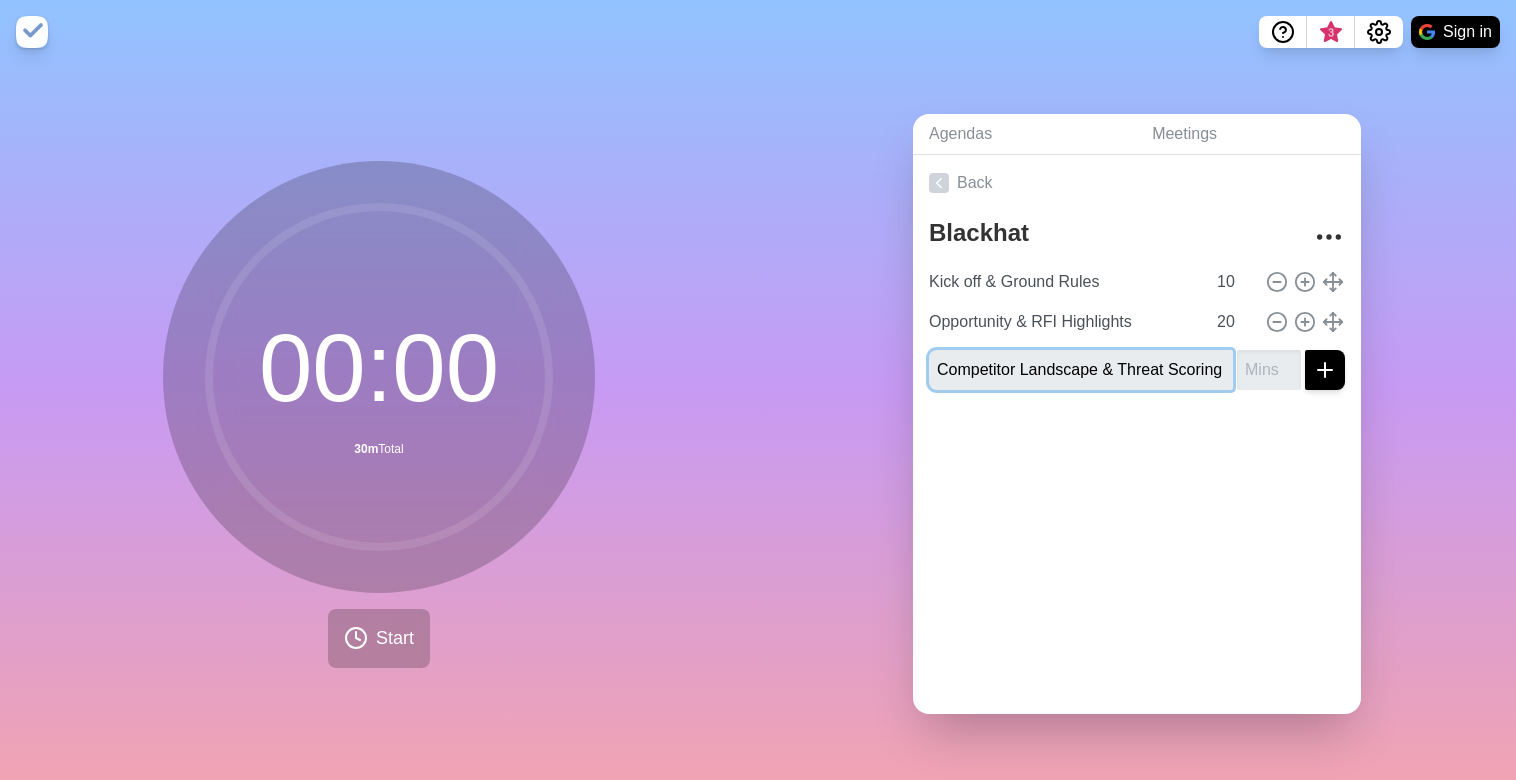 scroll, scrollTop: 0, scrollLeft: 10, axis: horizontal 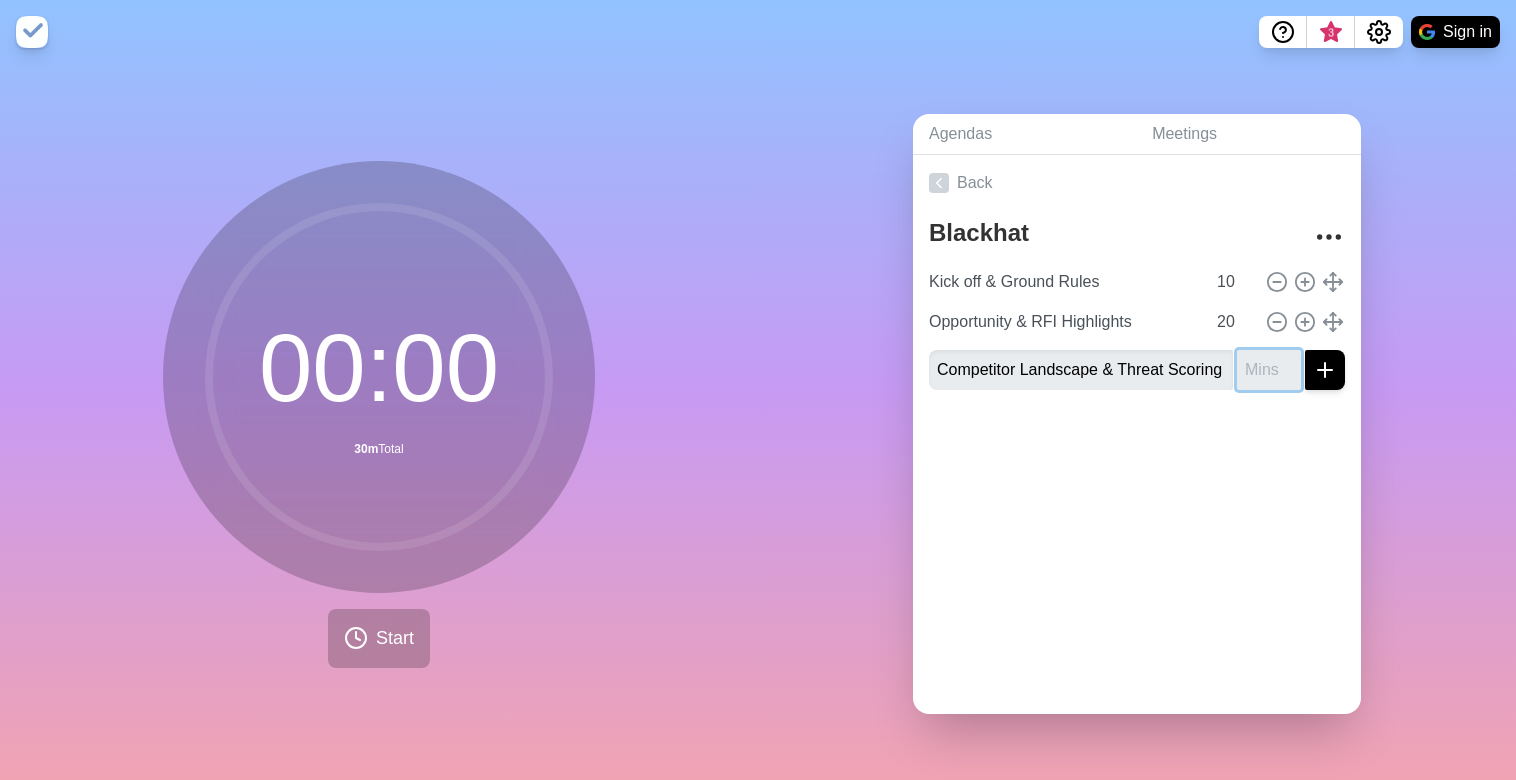 click at bounding box center (1269, 370) 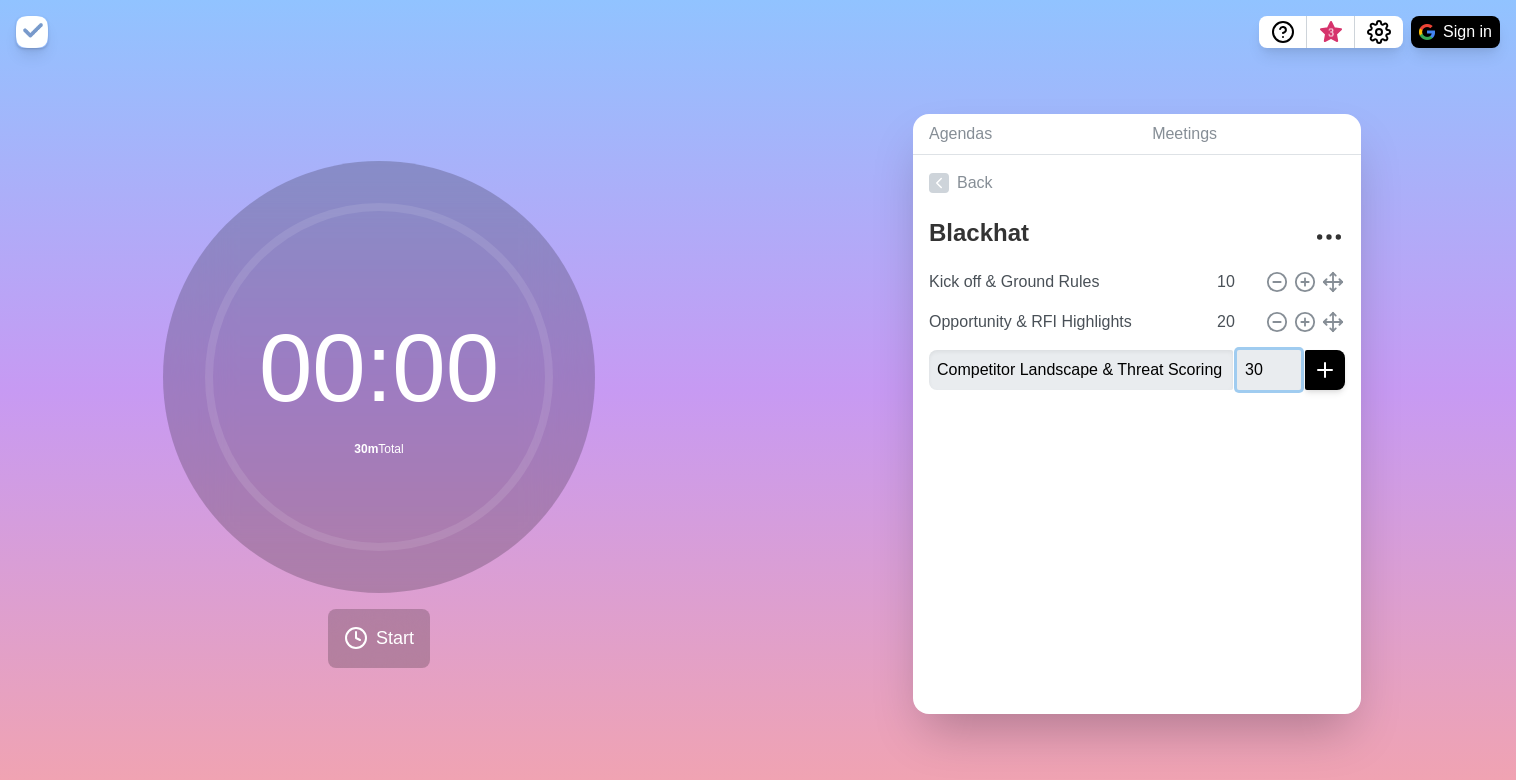 type on "30" 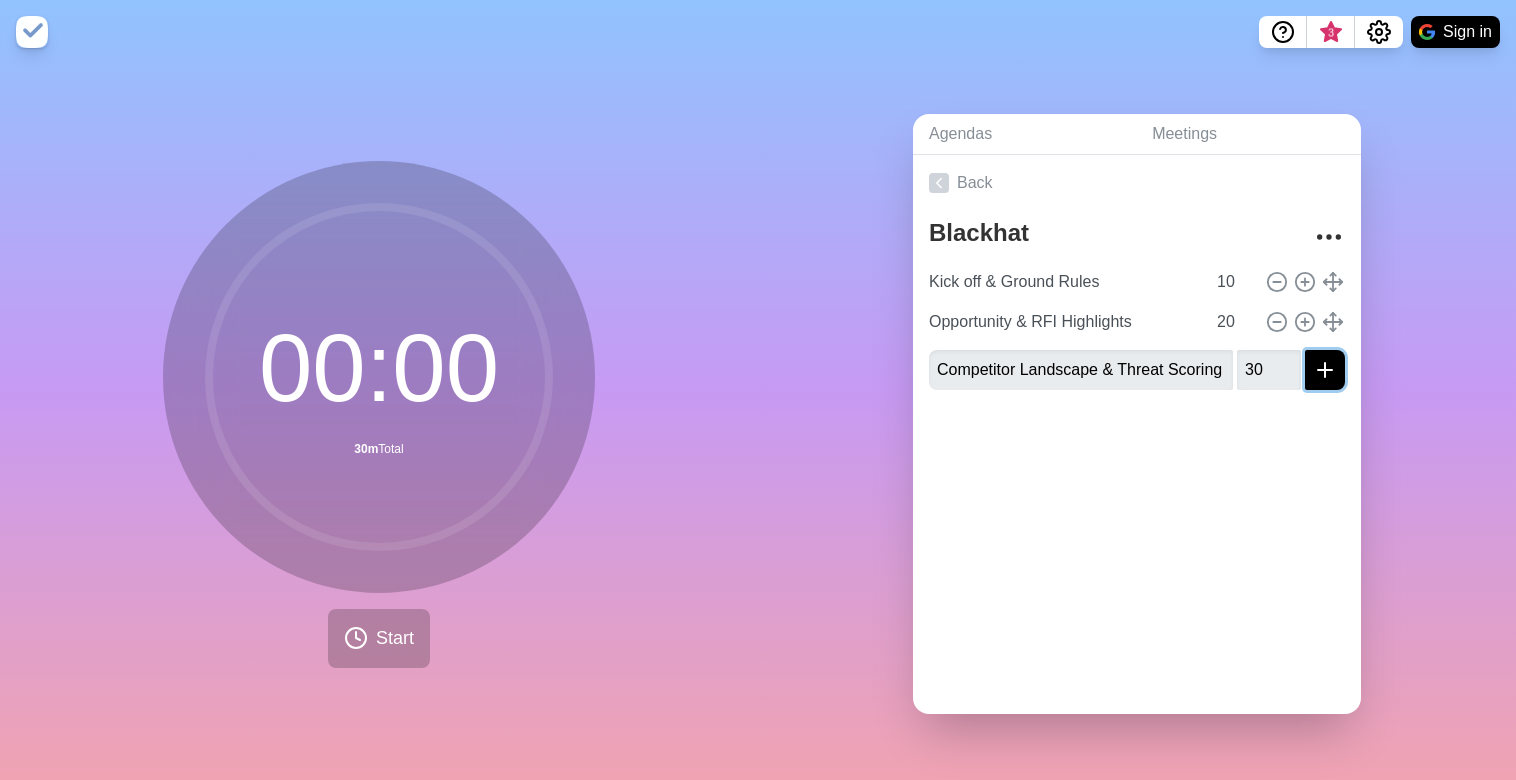 click 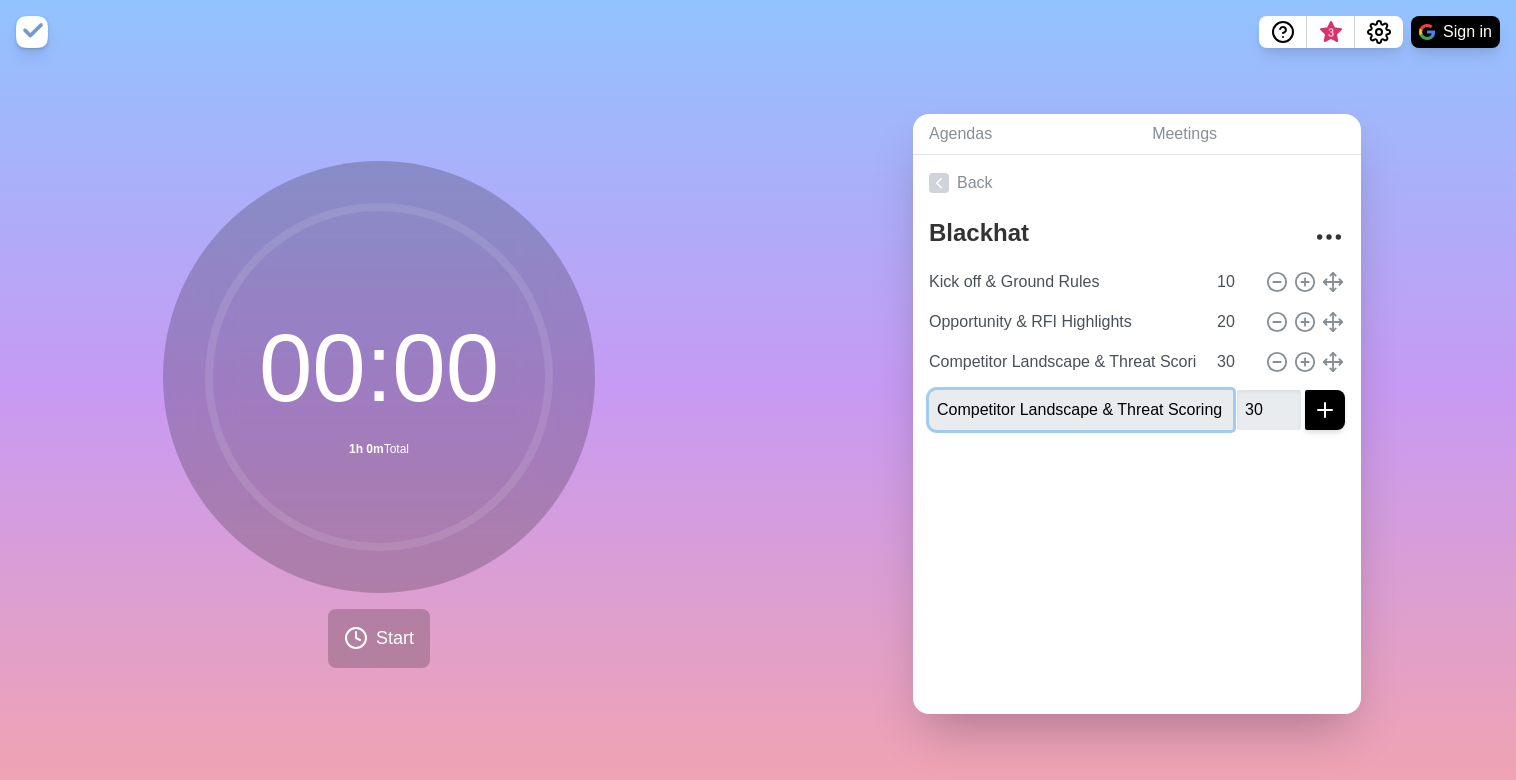 type 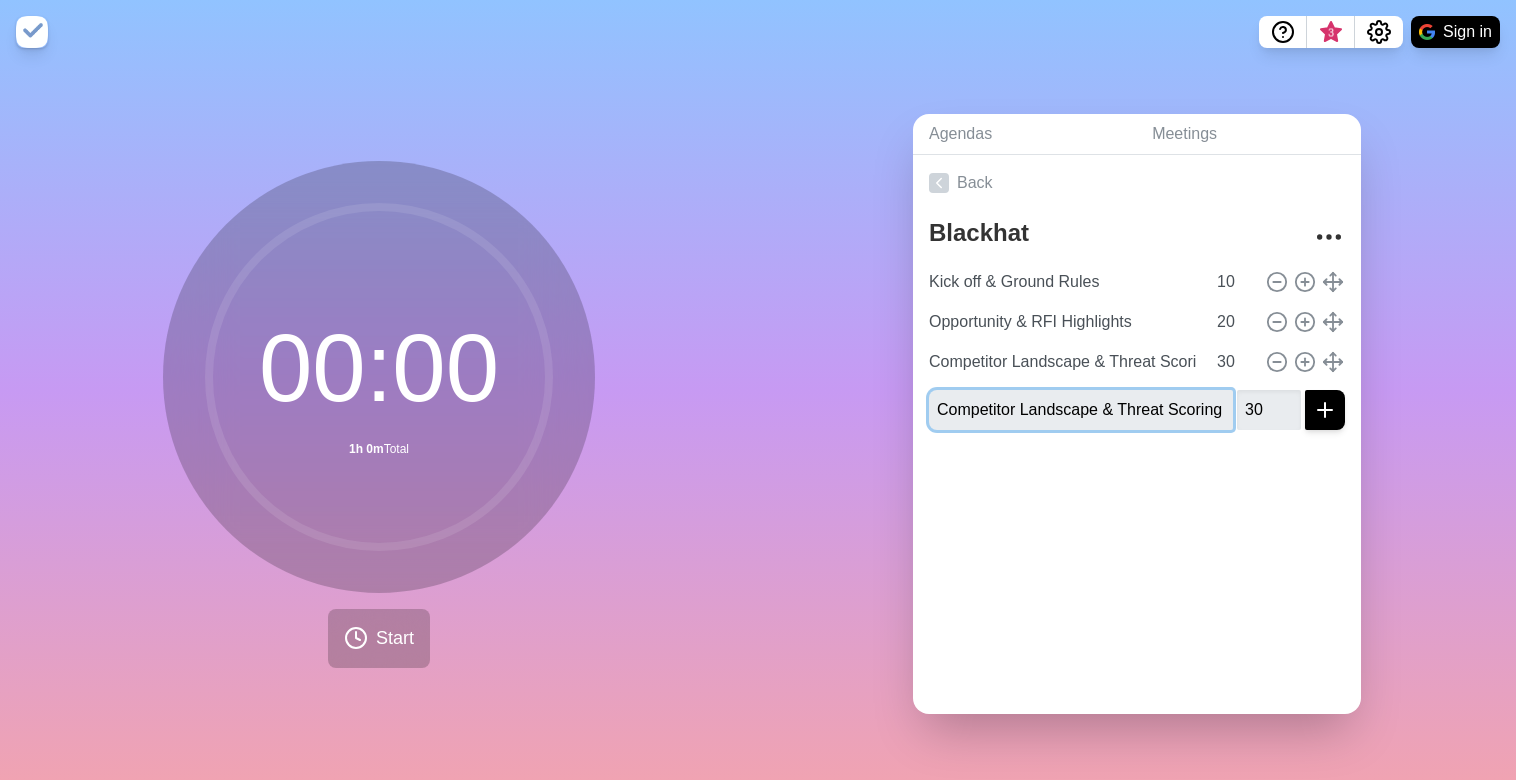 type 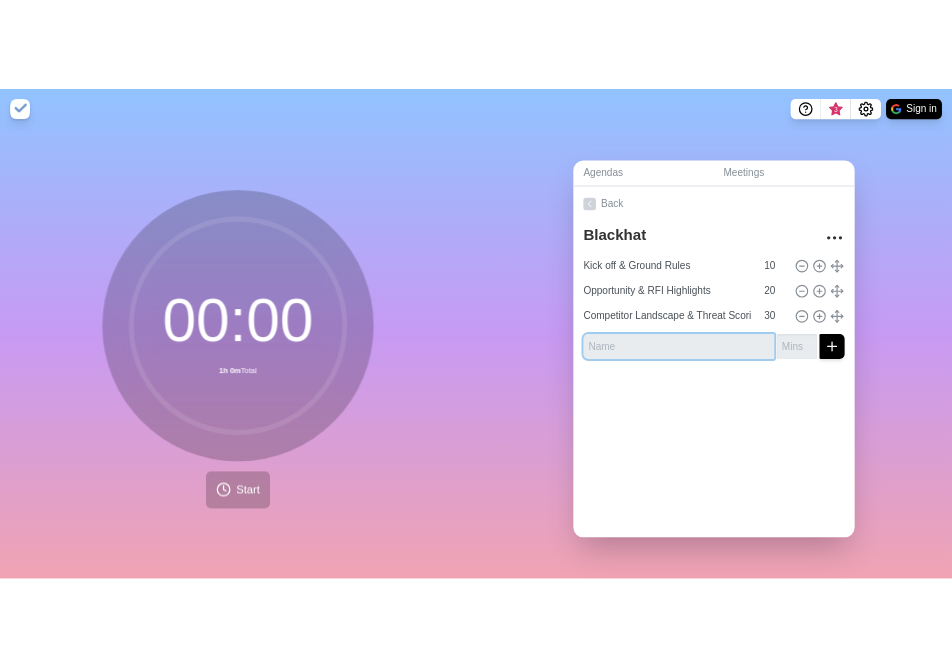 scroll, scrollTop: 0, scrollLeft: 0, axis: both 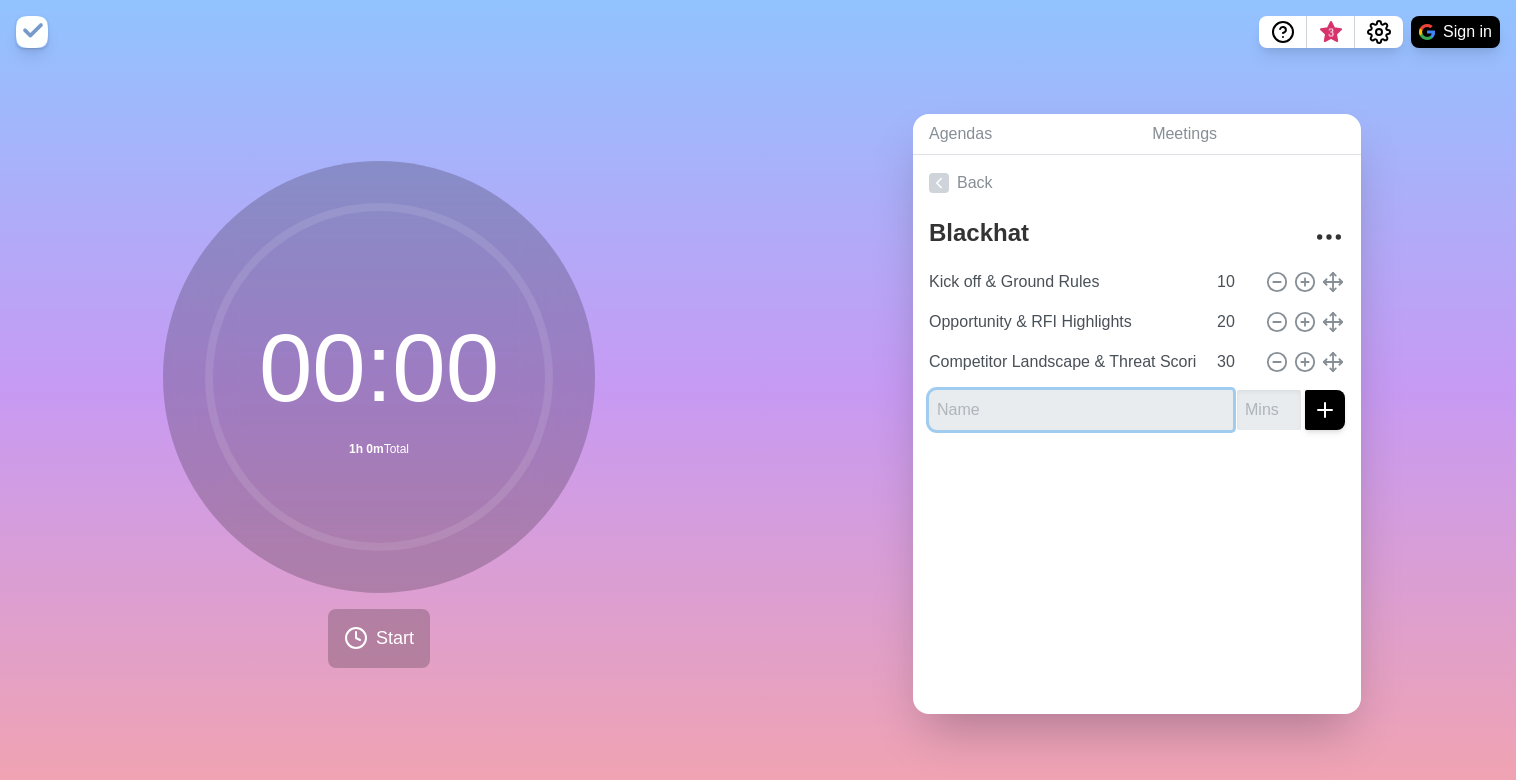click at bounding box center [1081, 410] 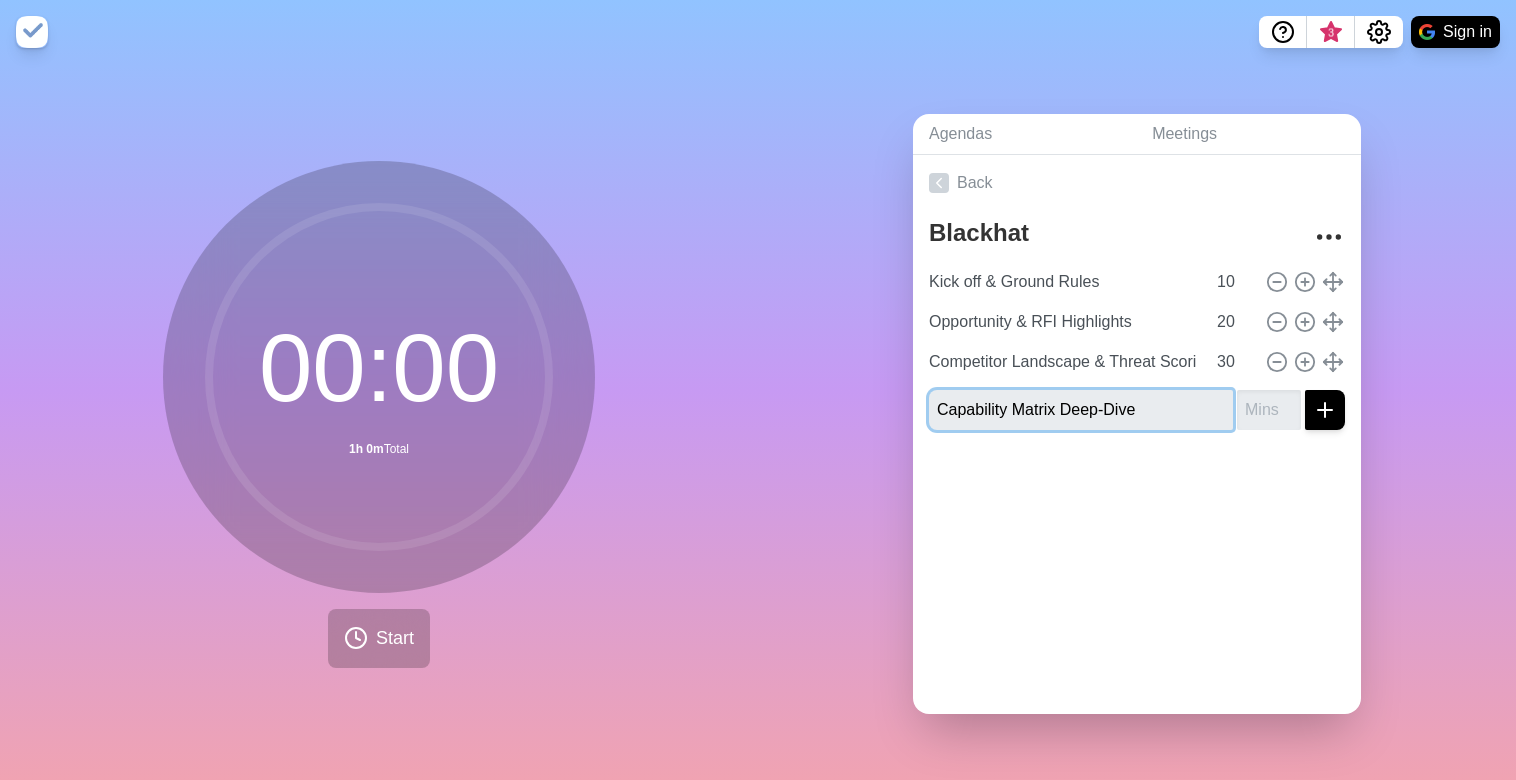 type on "Capability Matrix Deep‑Dive" 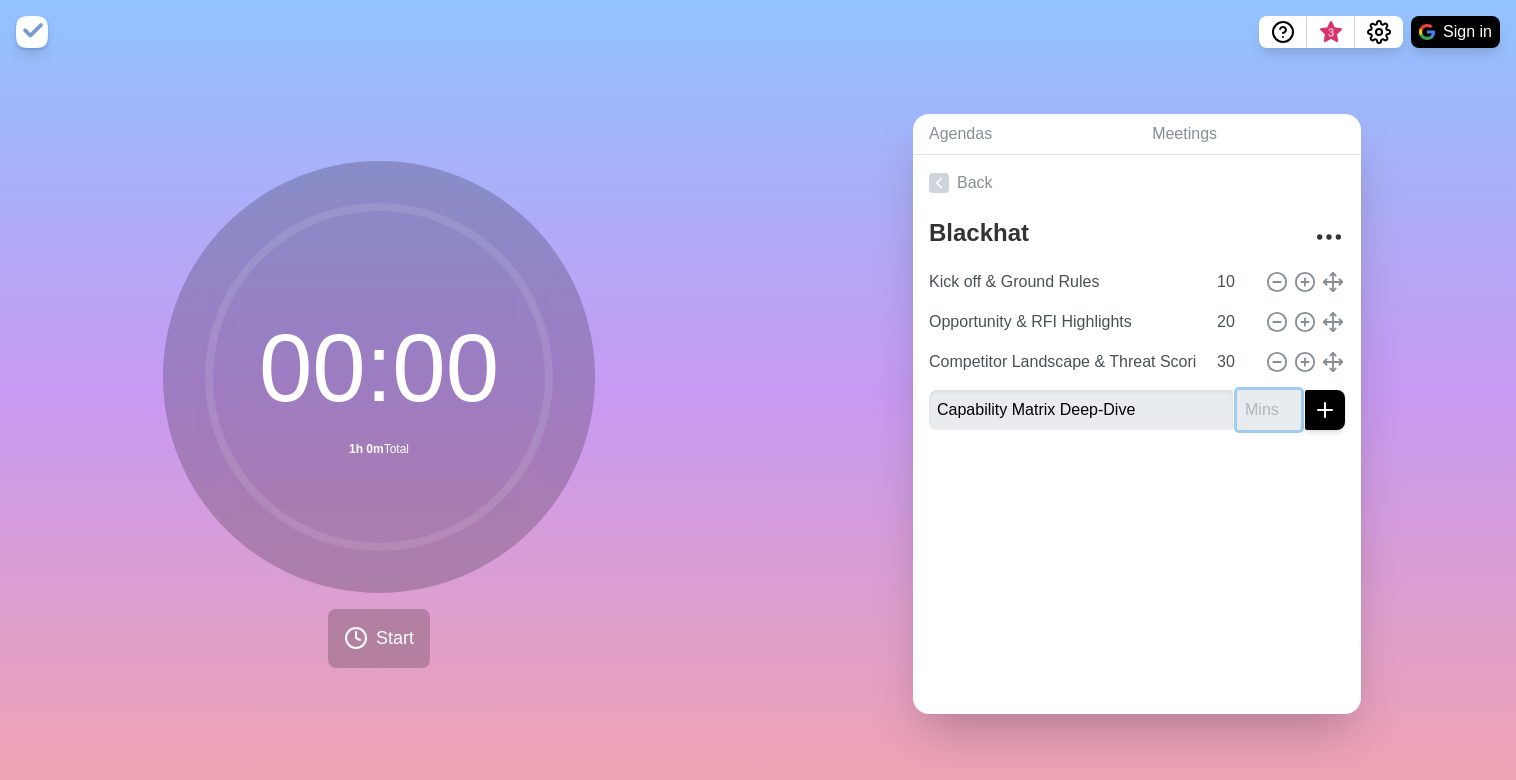 click at bounding box center [1269, 410] 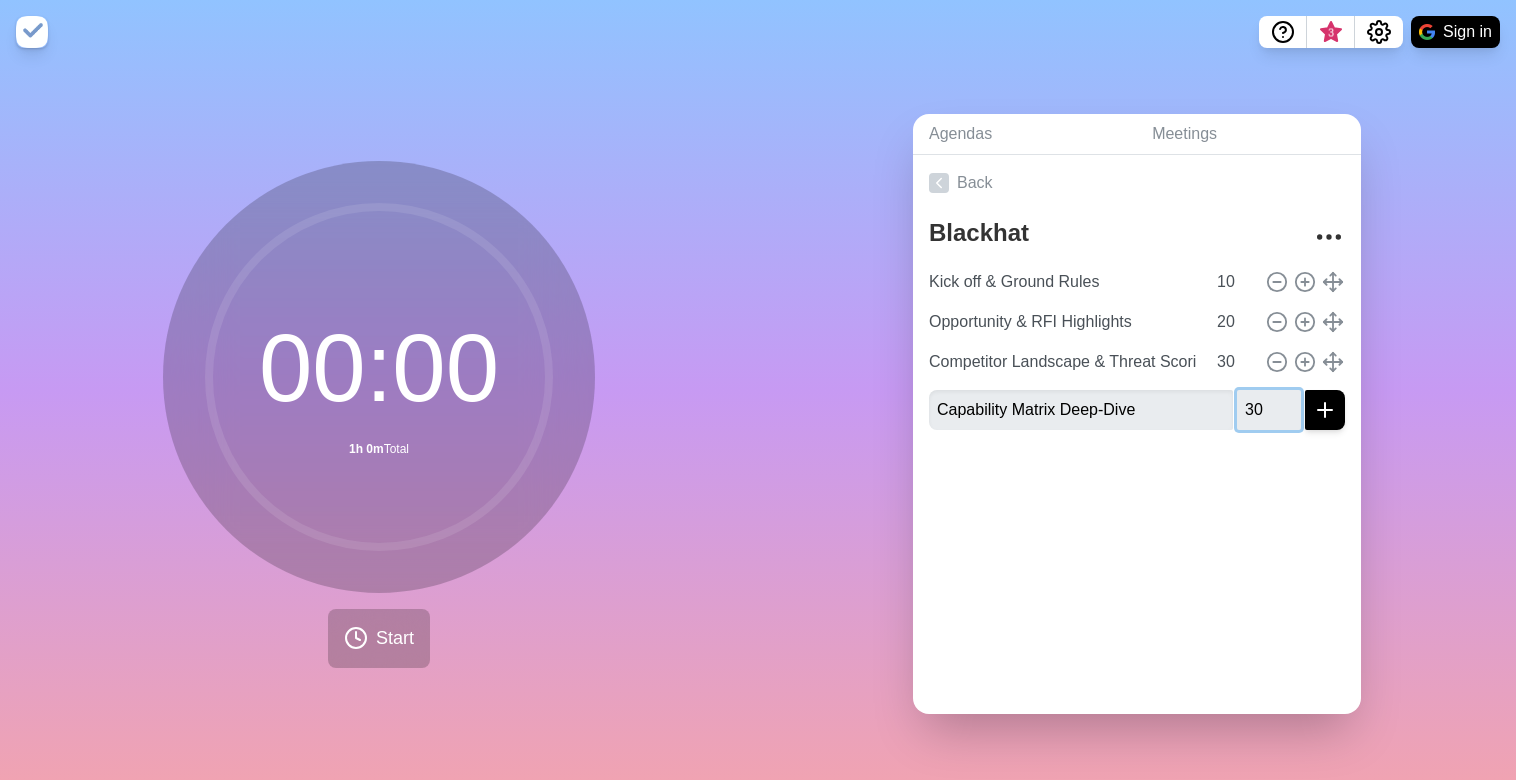type on "30" 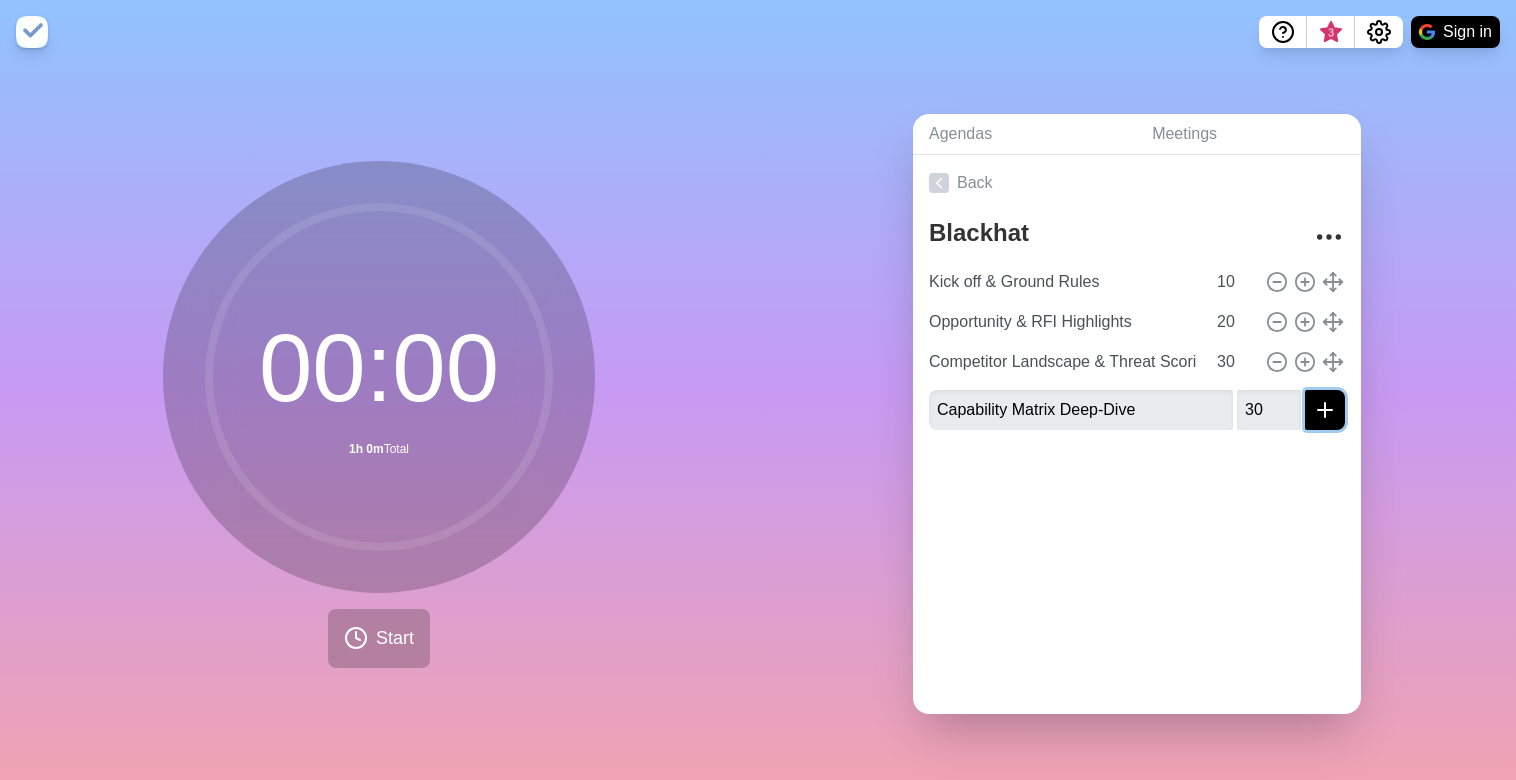 click 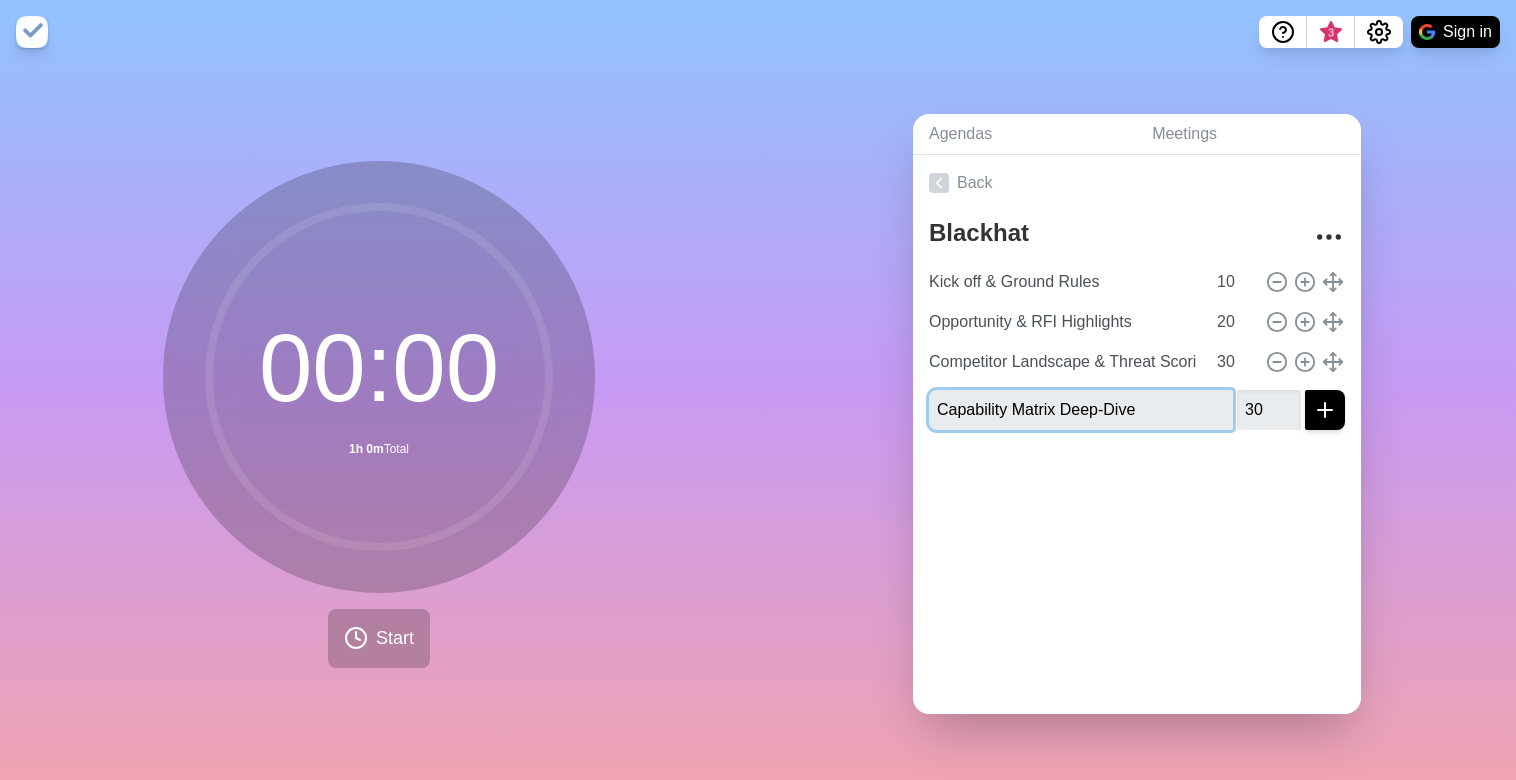 type 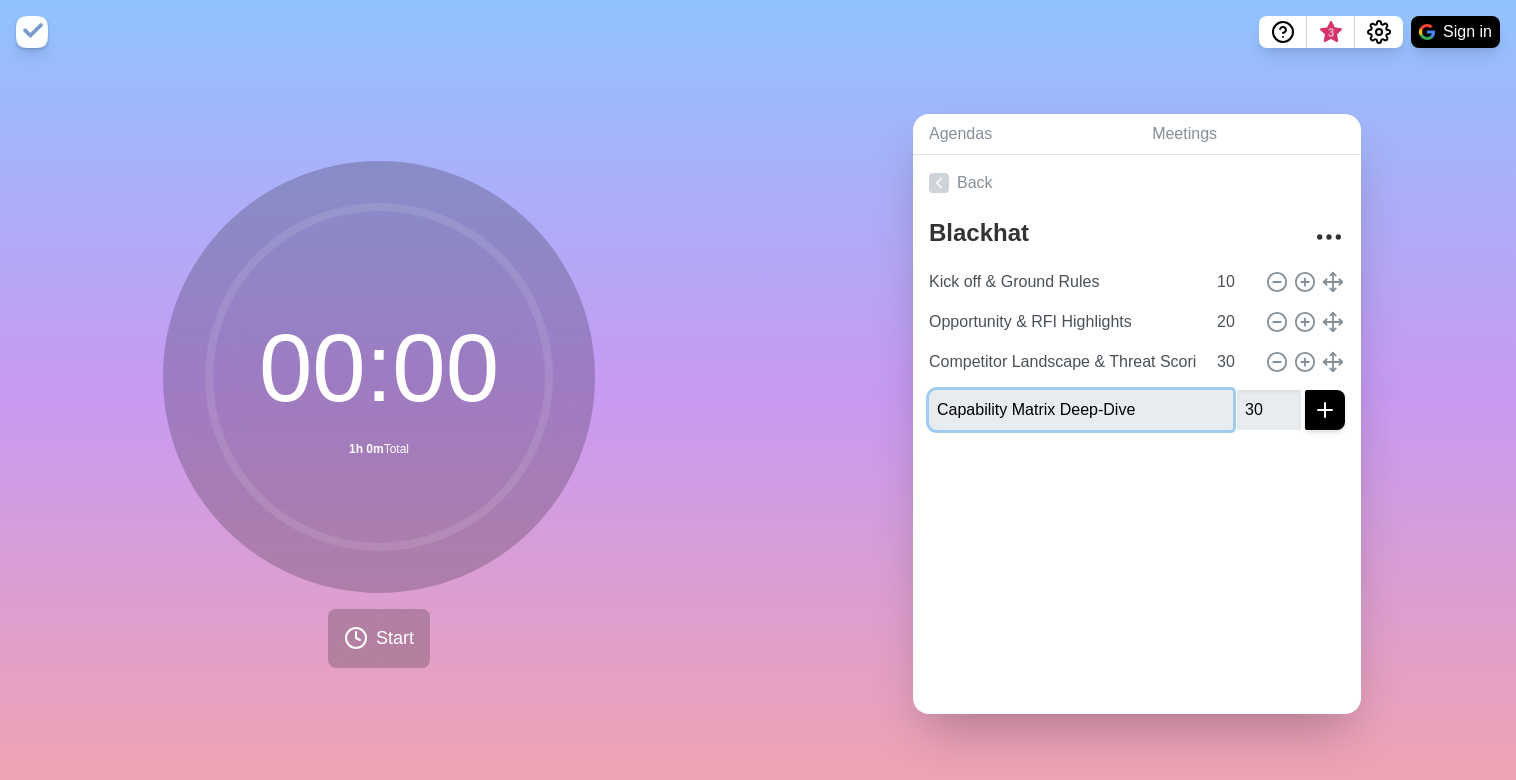 type 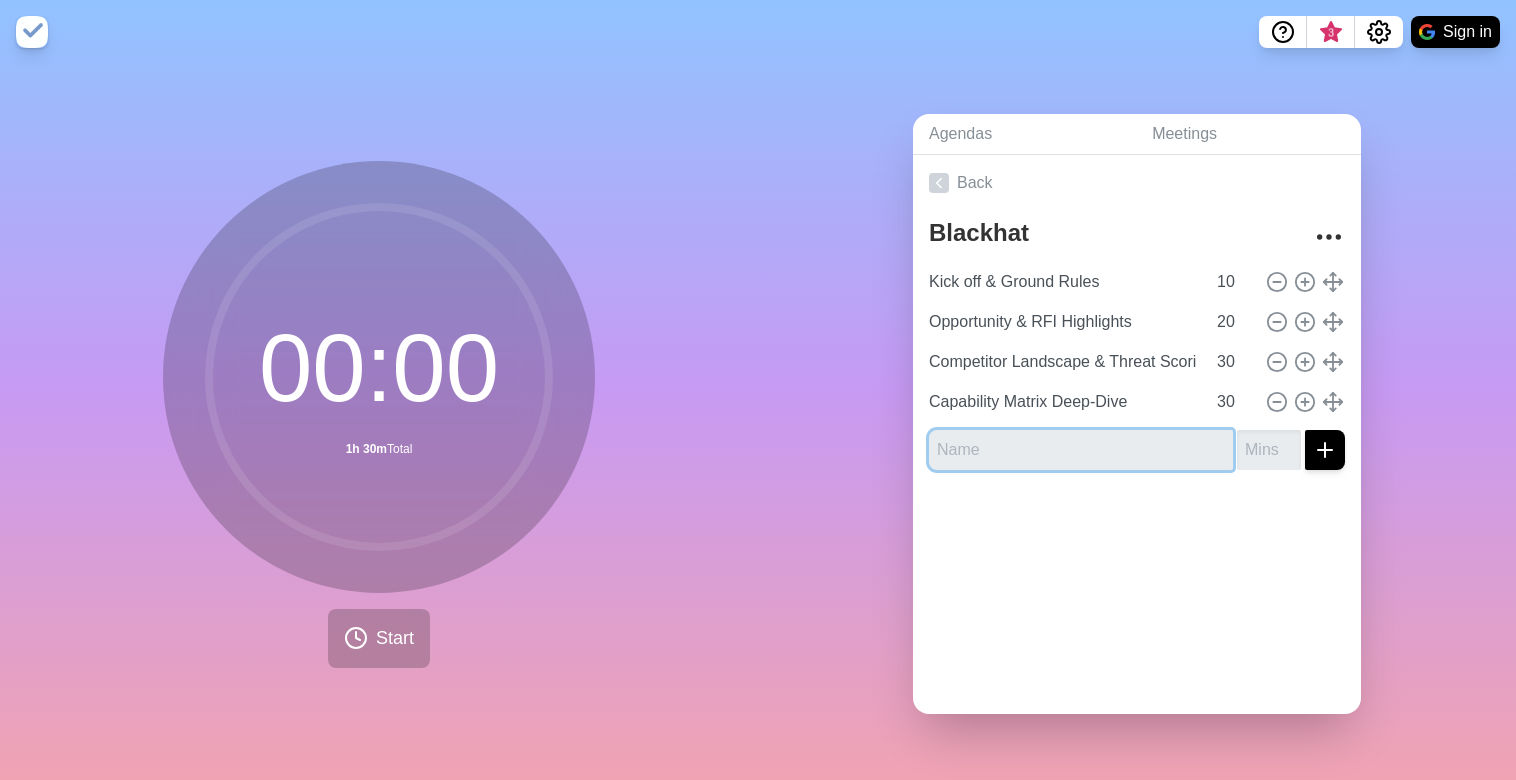 click at bounding box center [1081, 450] 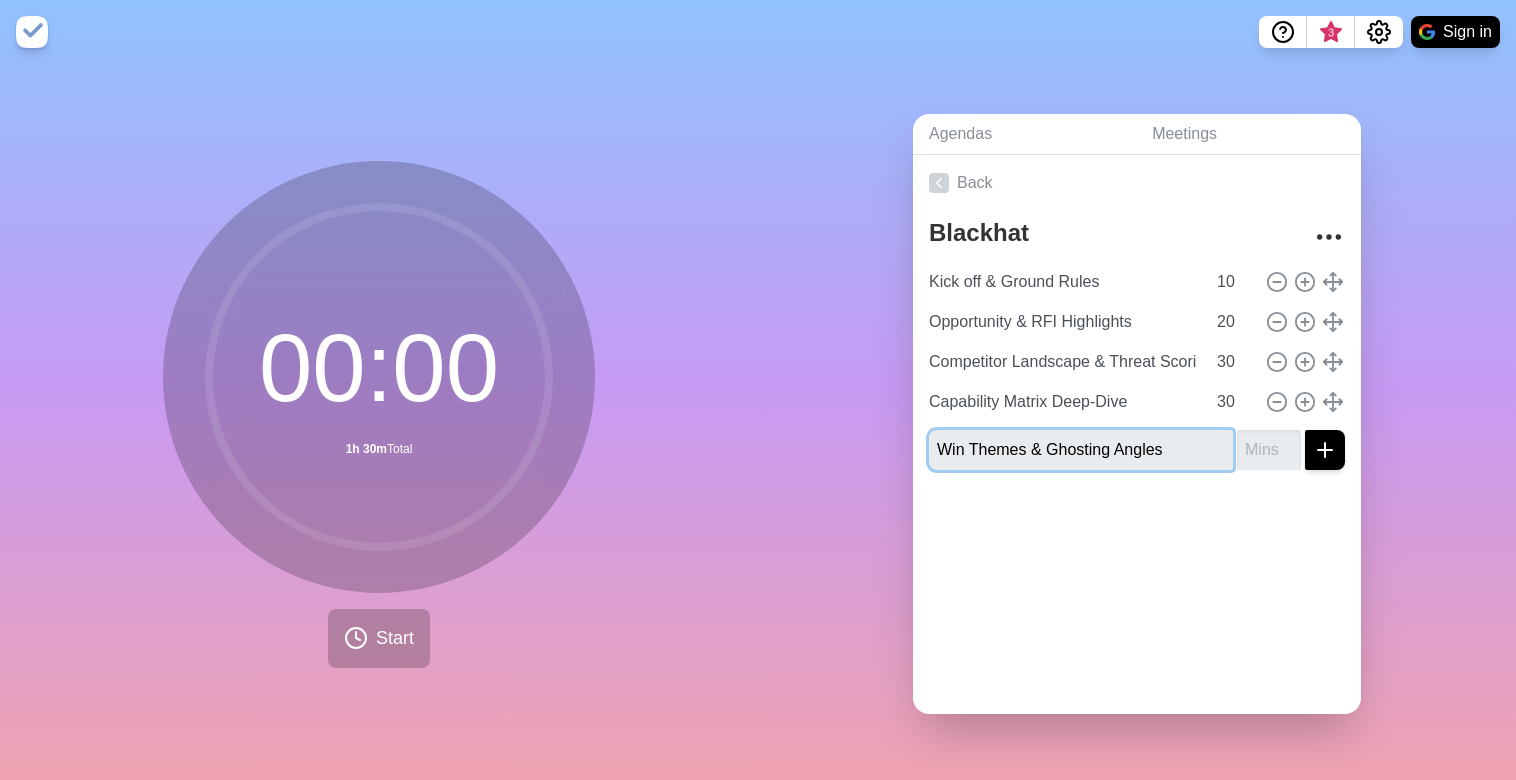 type on "Win Themes & Ghosting Angles" 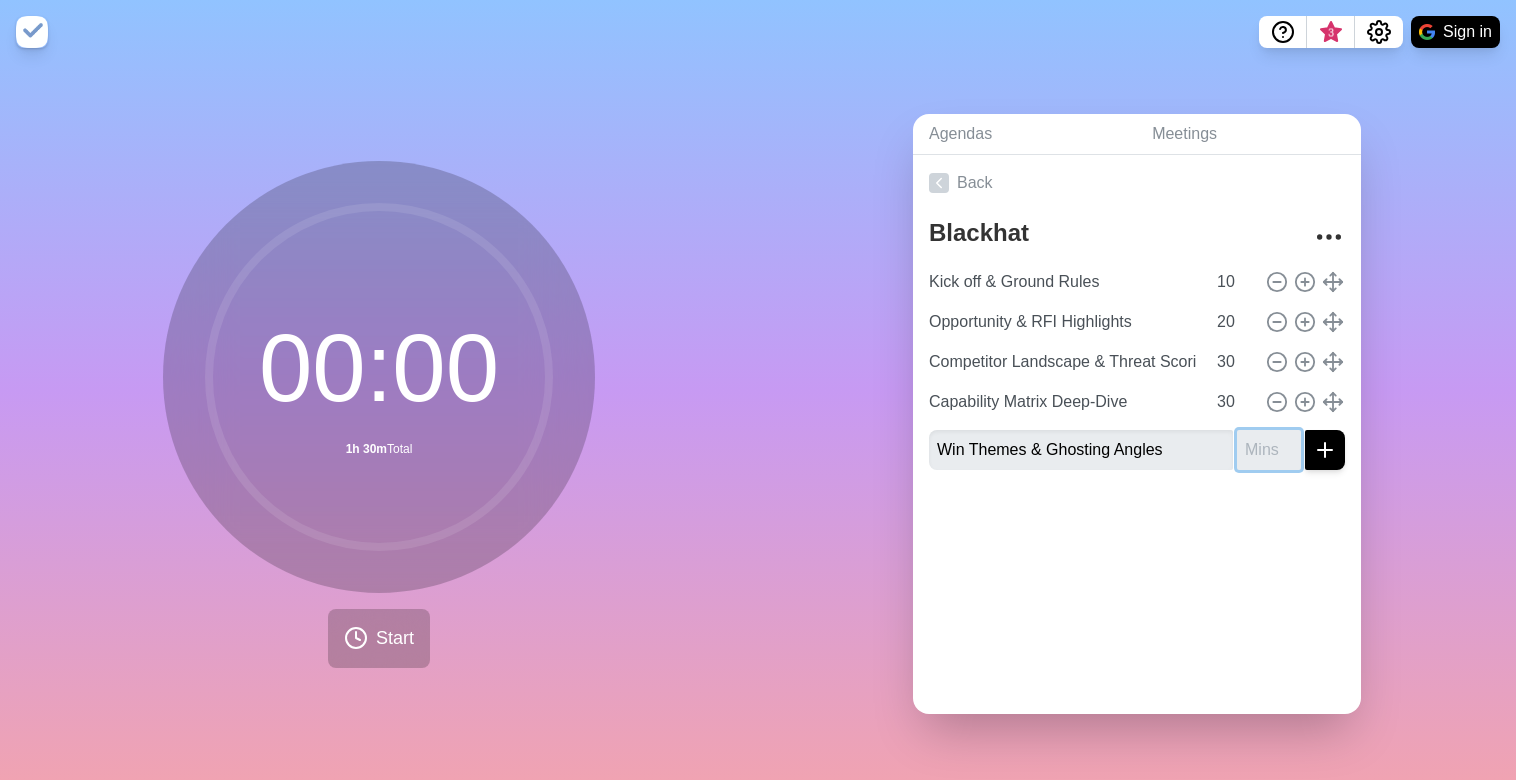 click at bounding box center [1269, 450] 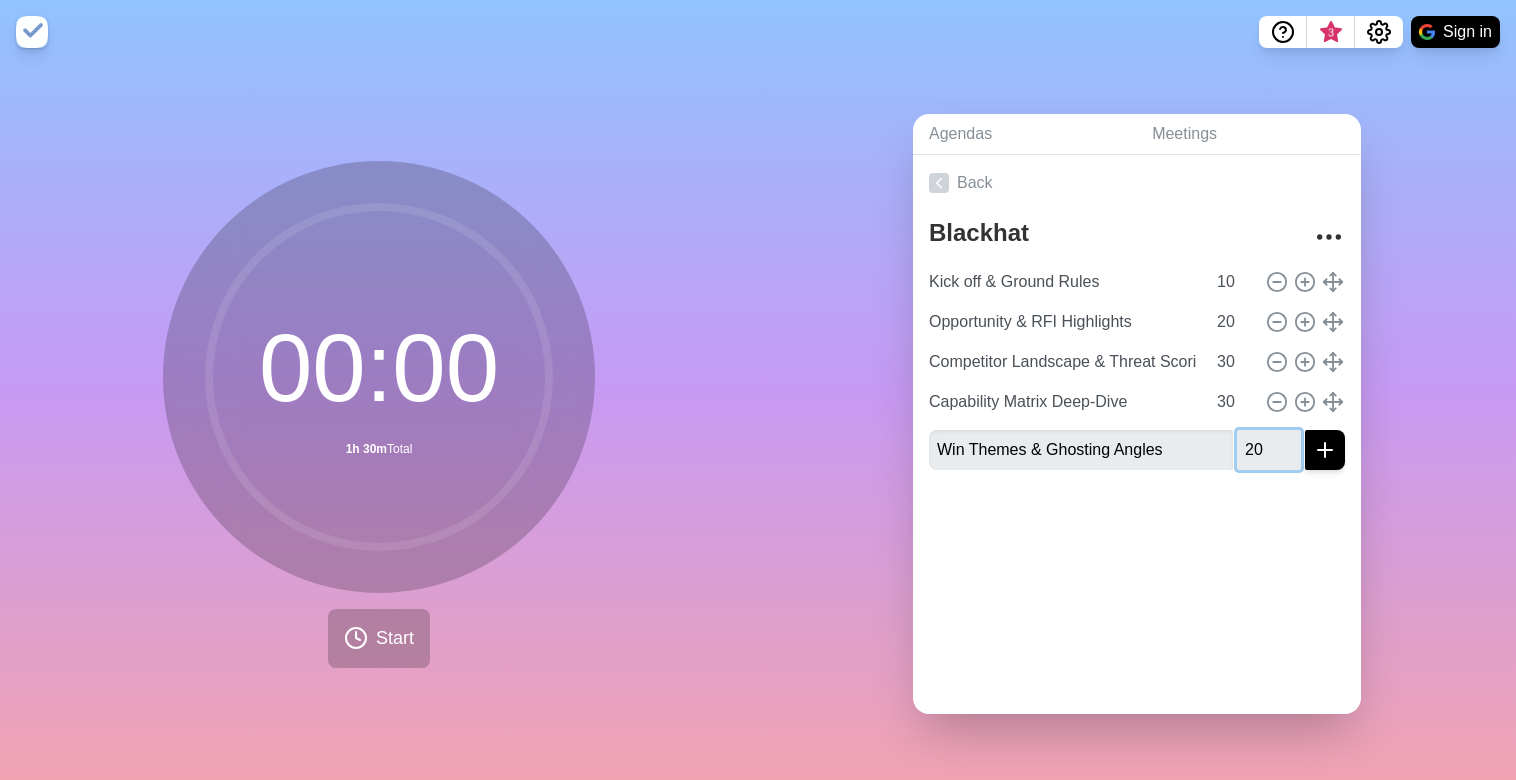 type on "20" 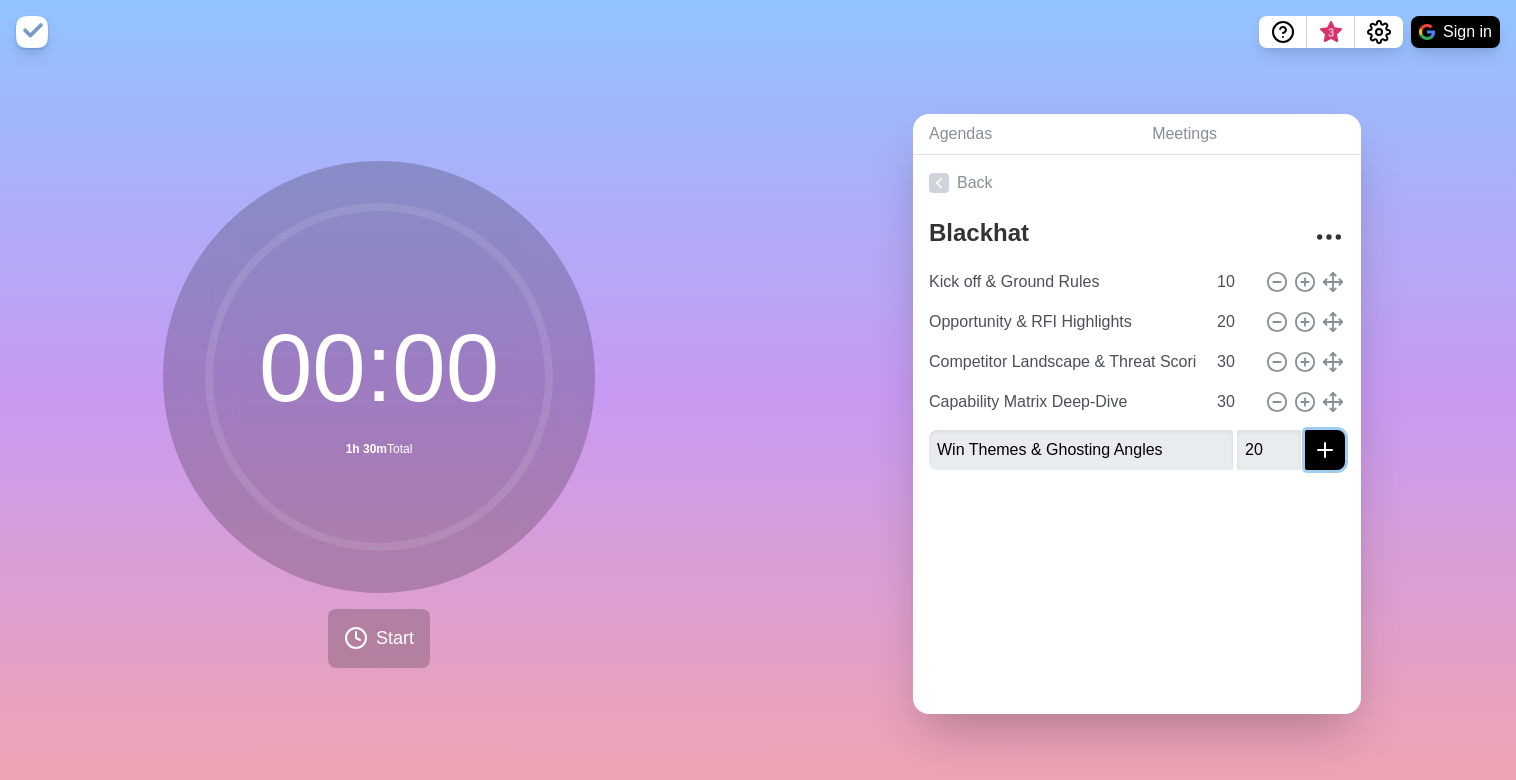 click 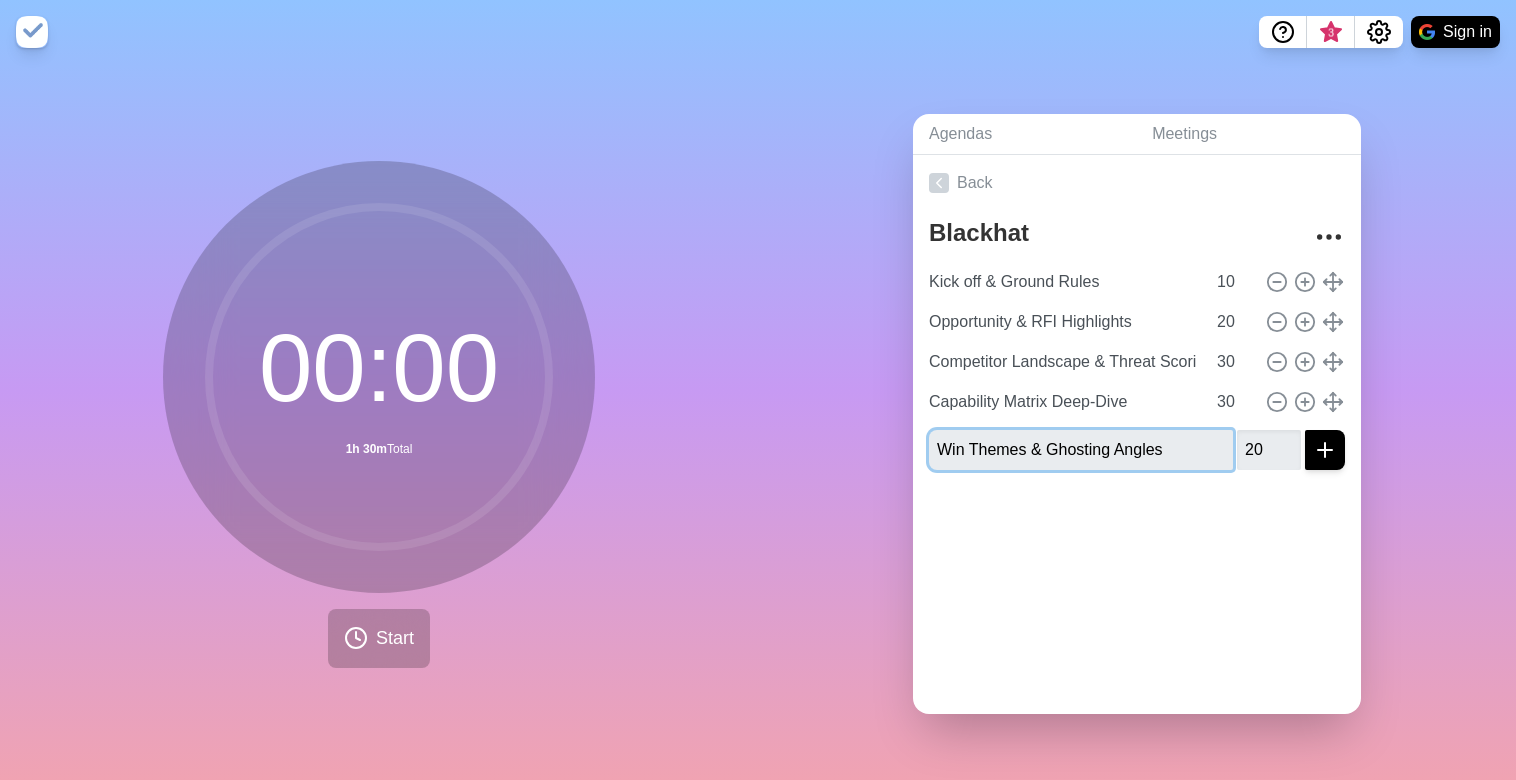 type 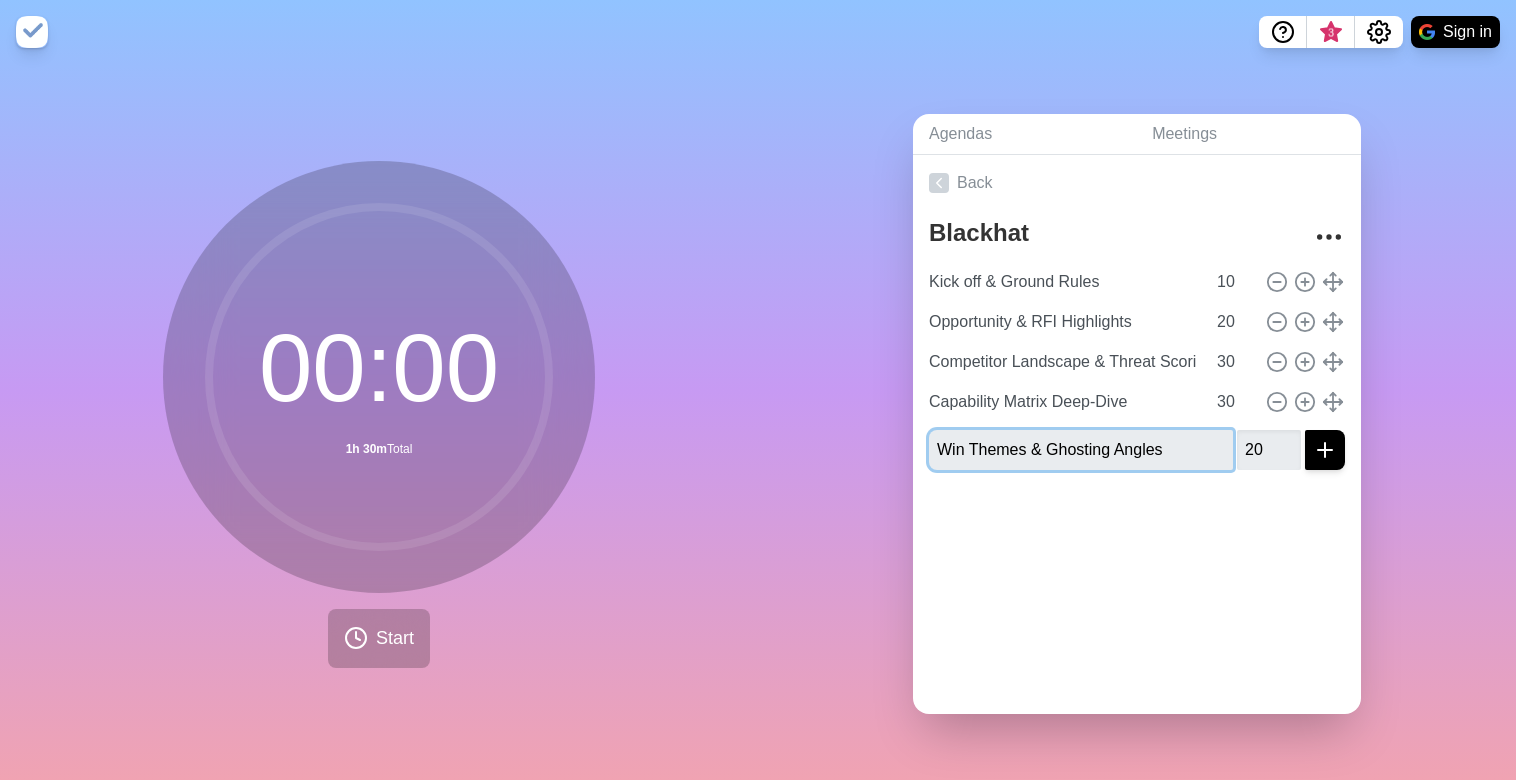 type 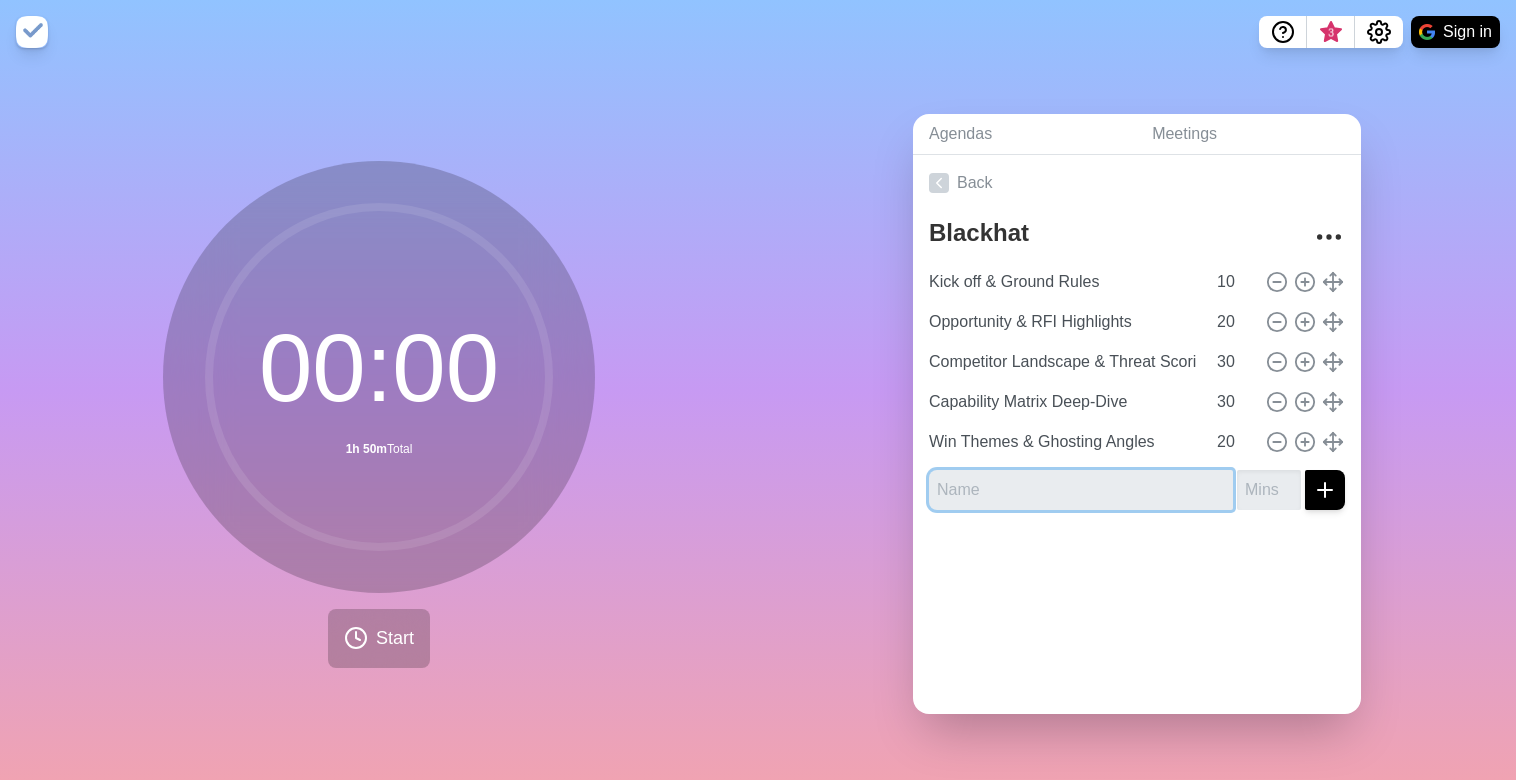 click at bounding box center [1081, 490] 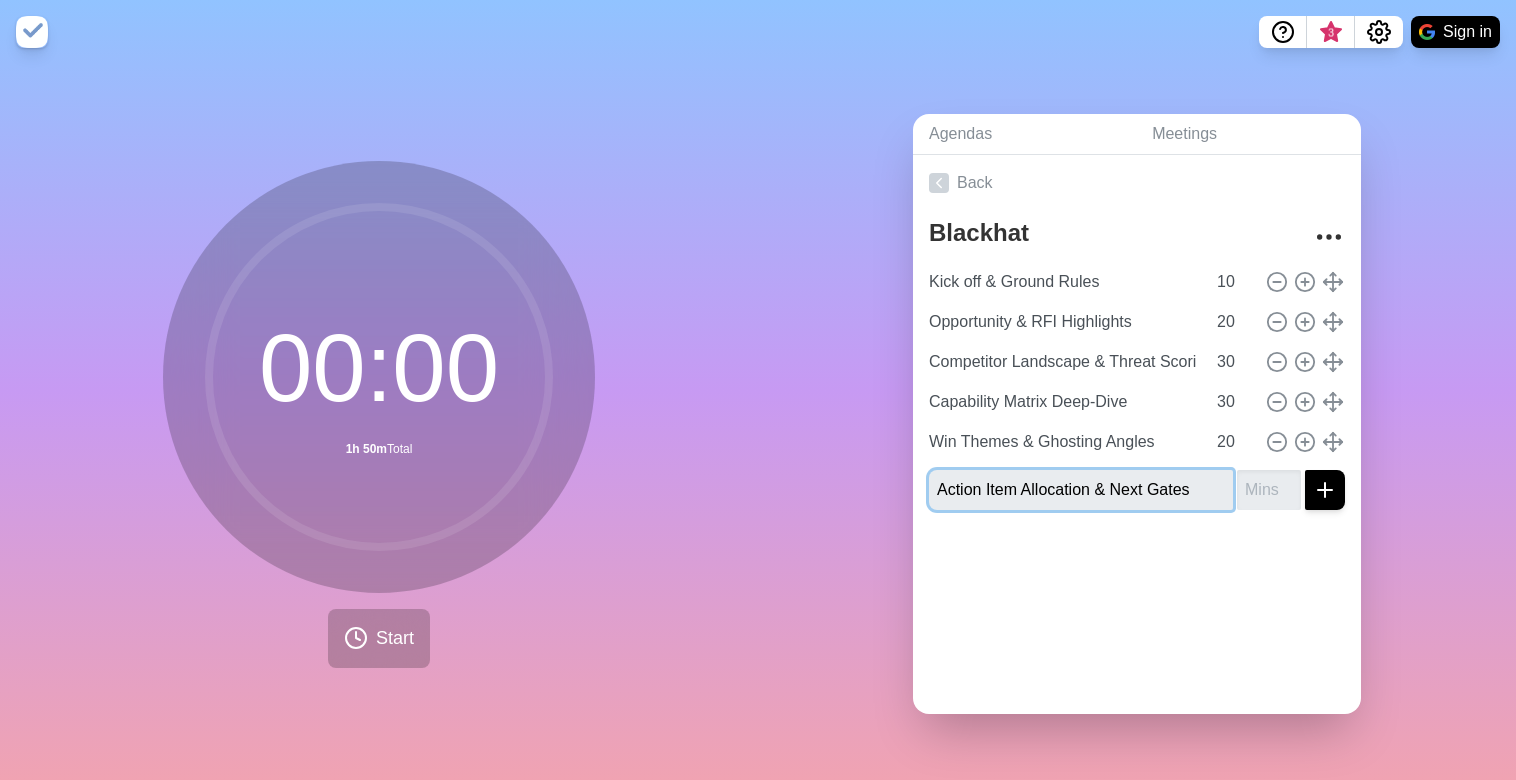 type on "Action Item Allocation & Next Gates" 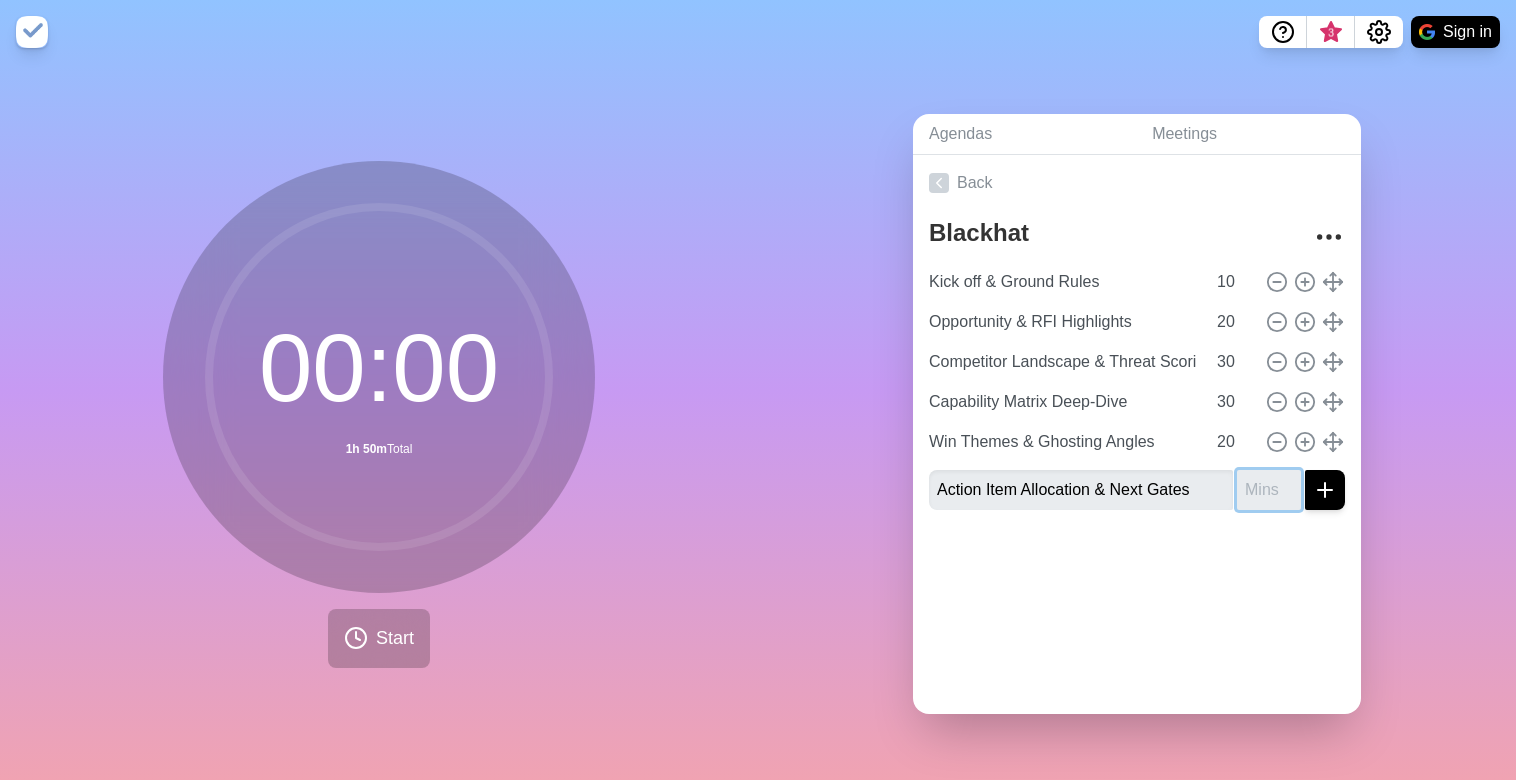 click at bounding box center (1269, 490) 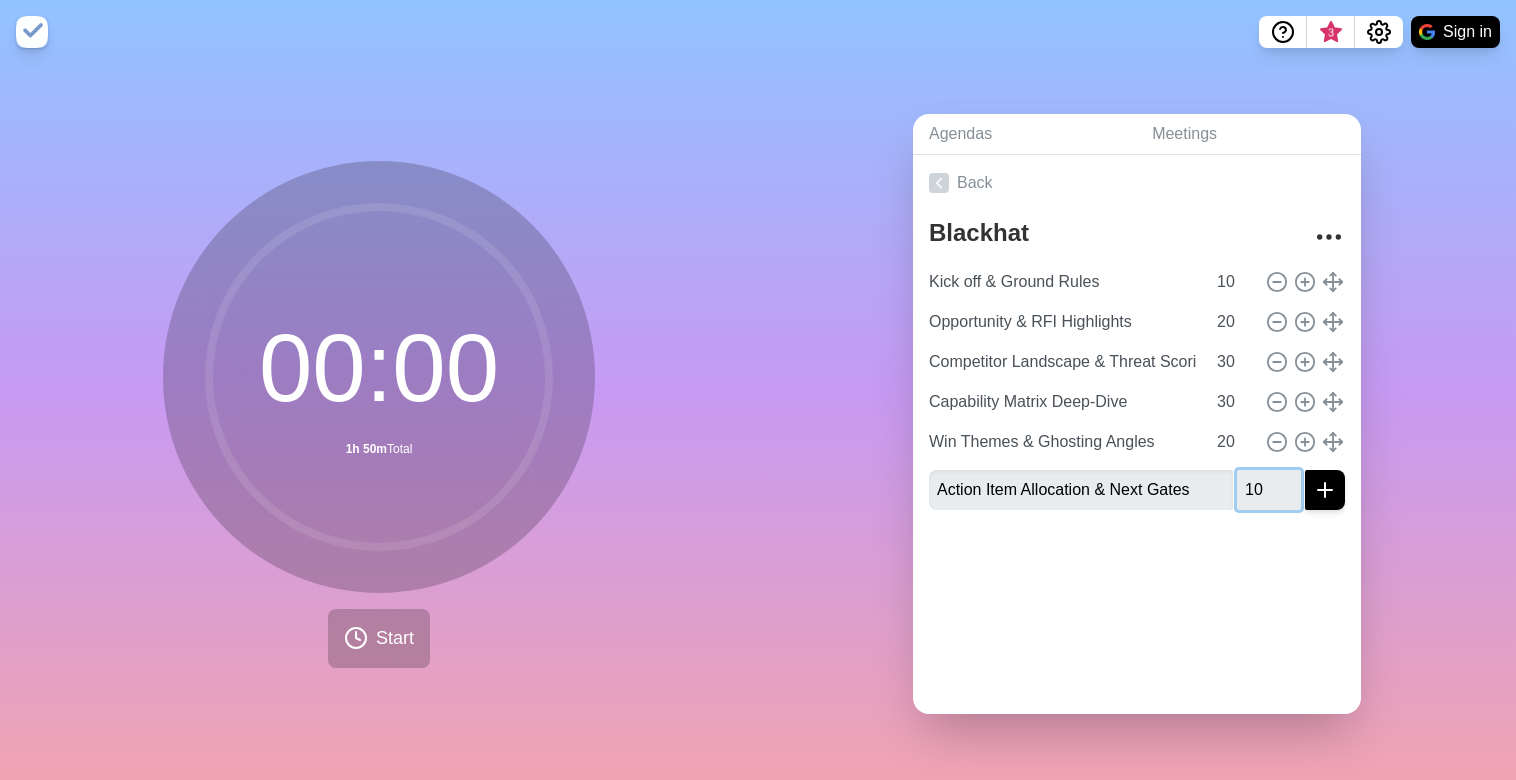 type on "10" 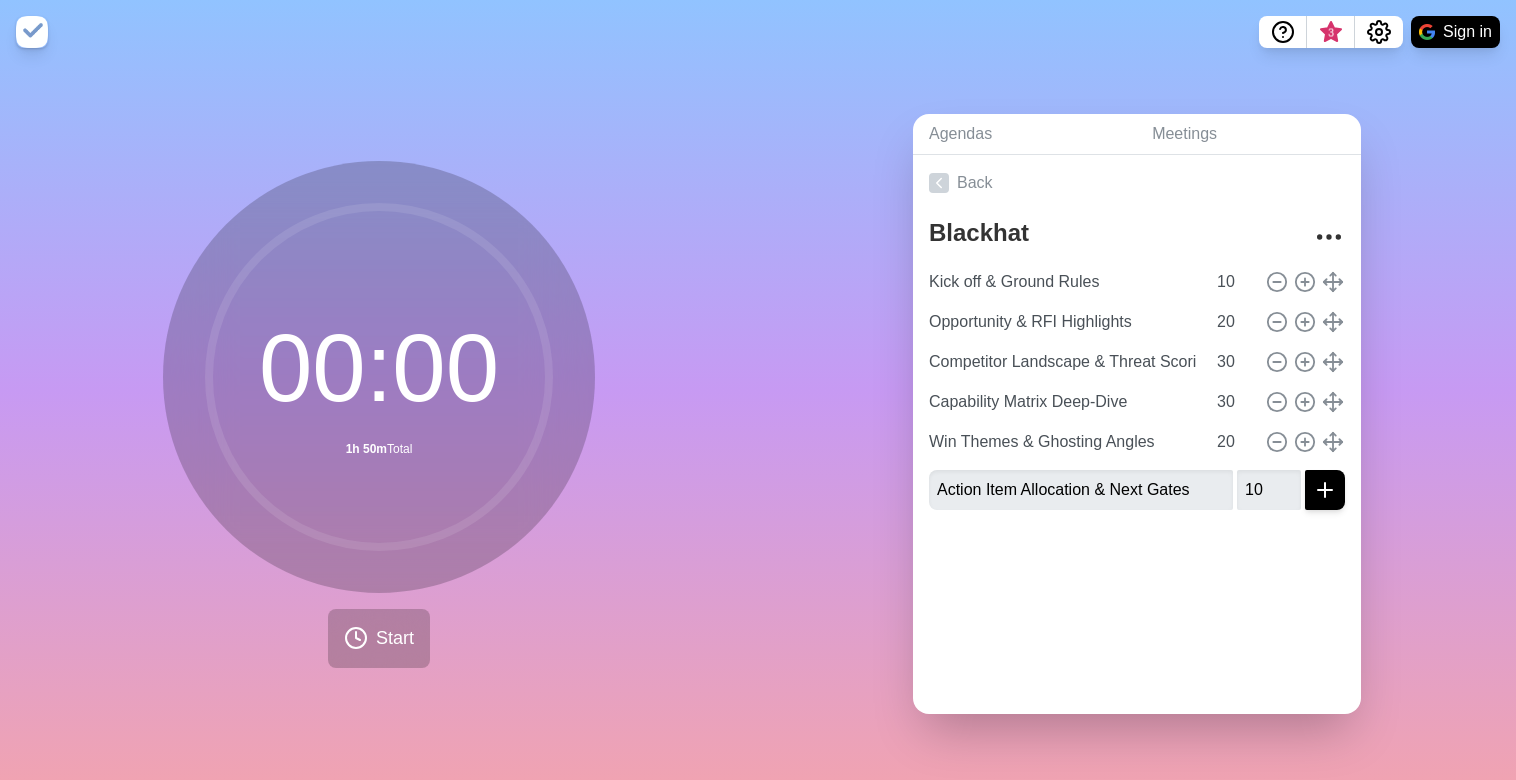 click on "Back     Blackhat           Kick off & Ground Rules   10       Opportunity & RFI Highlights   20       Competitor Landscape & Threat Scoring   30       Capability Matrix Deep‑Dive   30       Win Themes & Ghosting Angles   20             Action Item Allocation & Next Gates   10" at bounding box center (1137, 434) 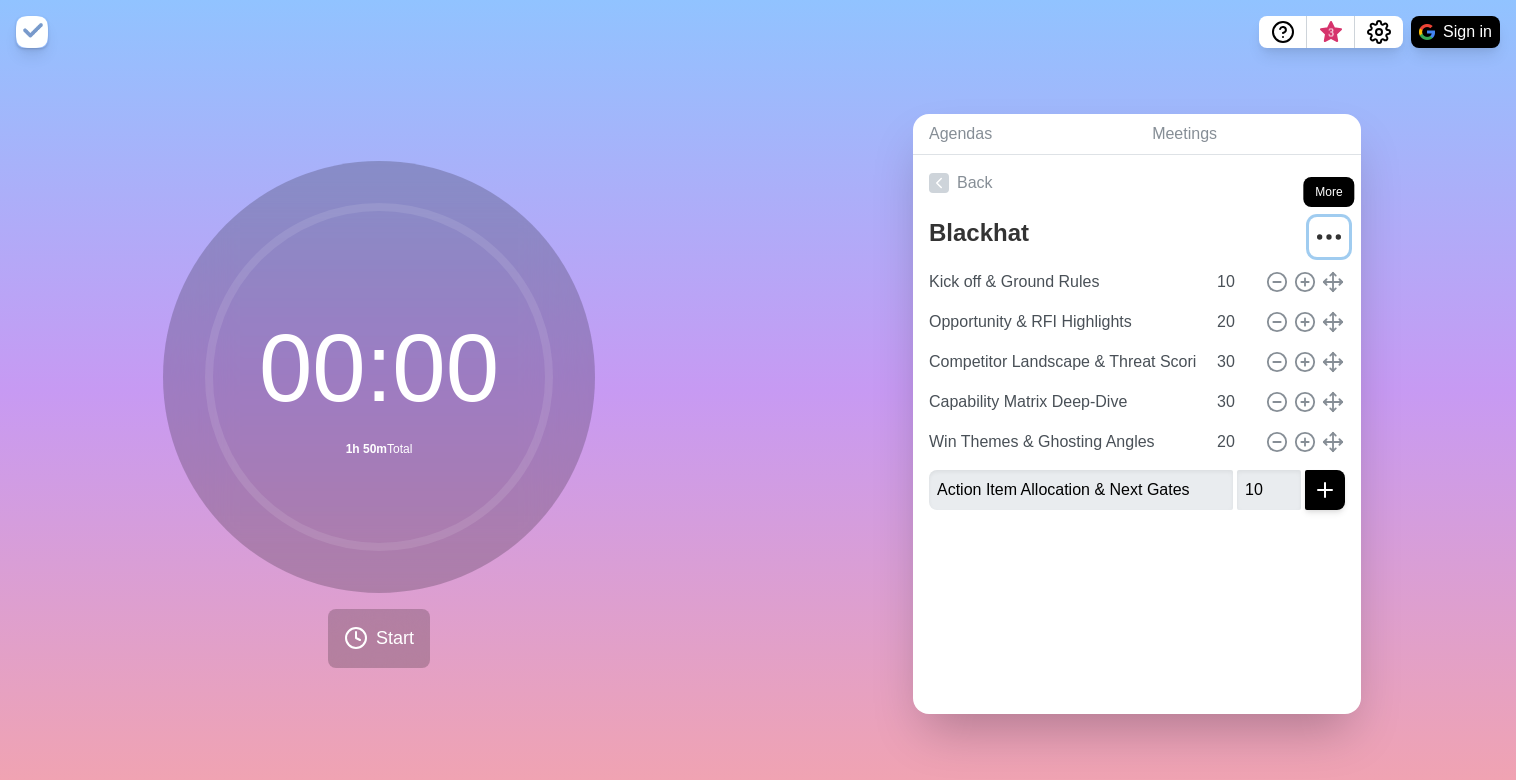 click 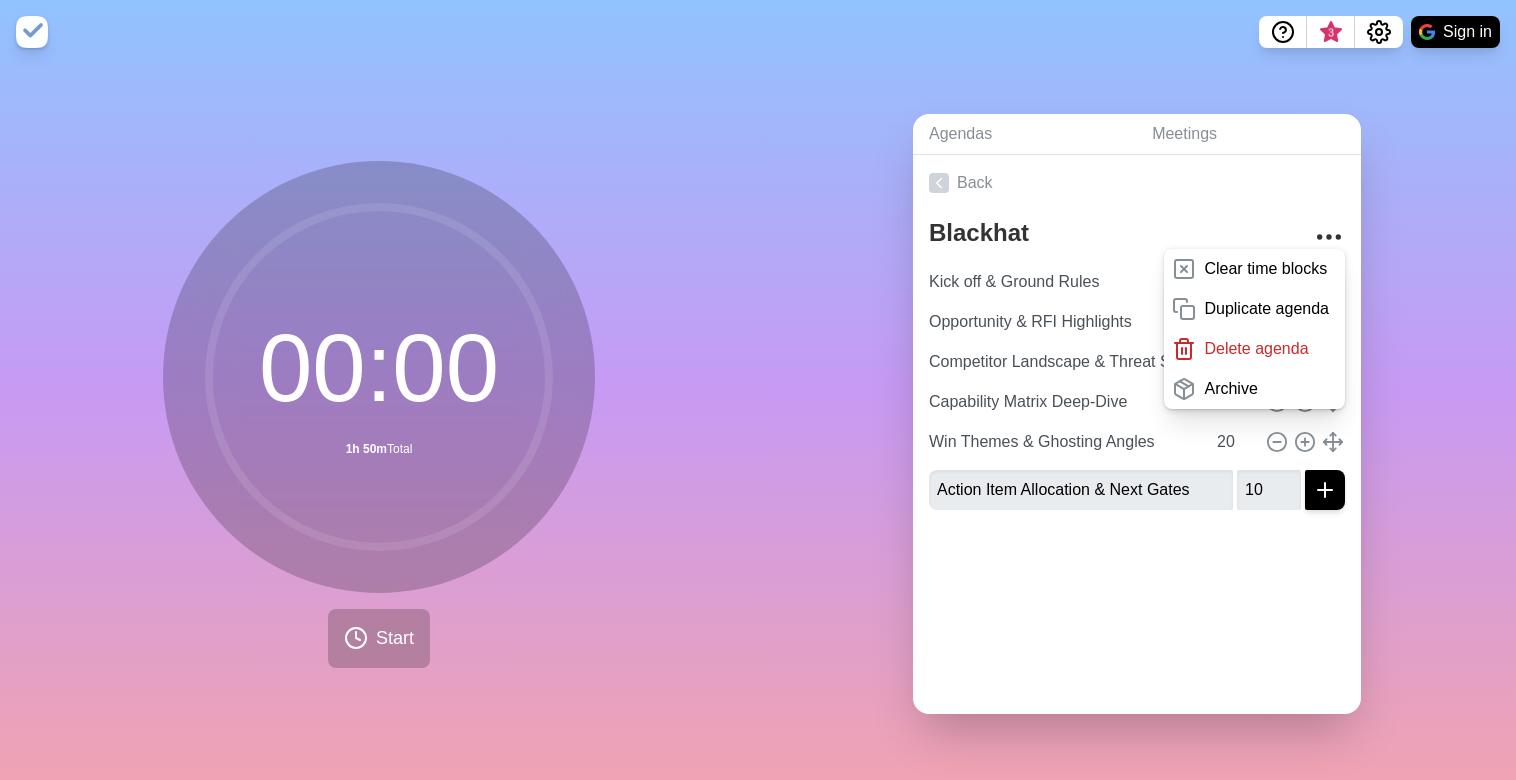click 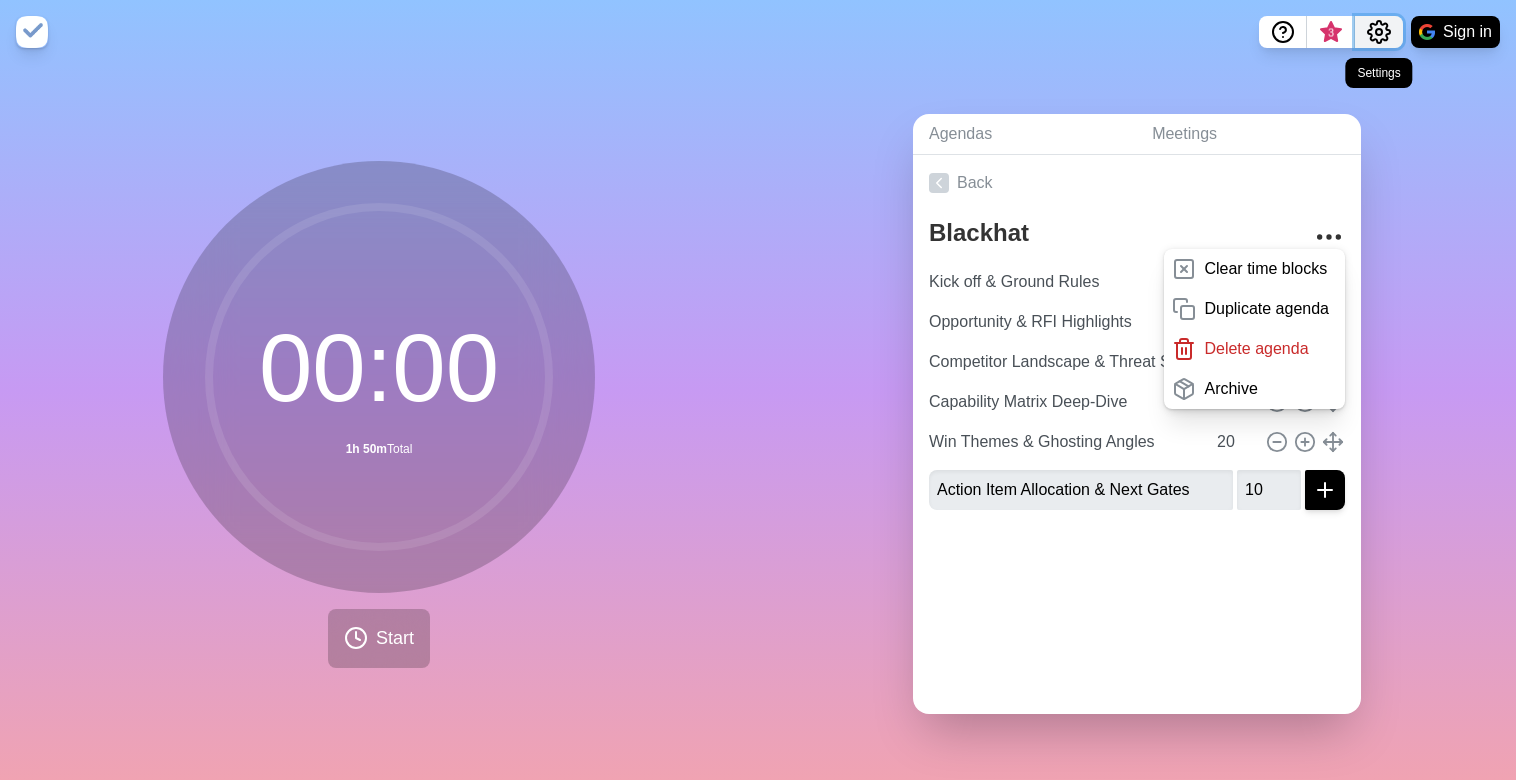 click 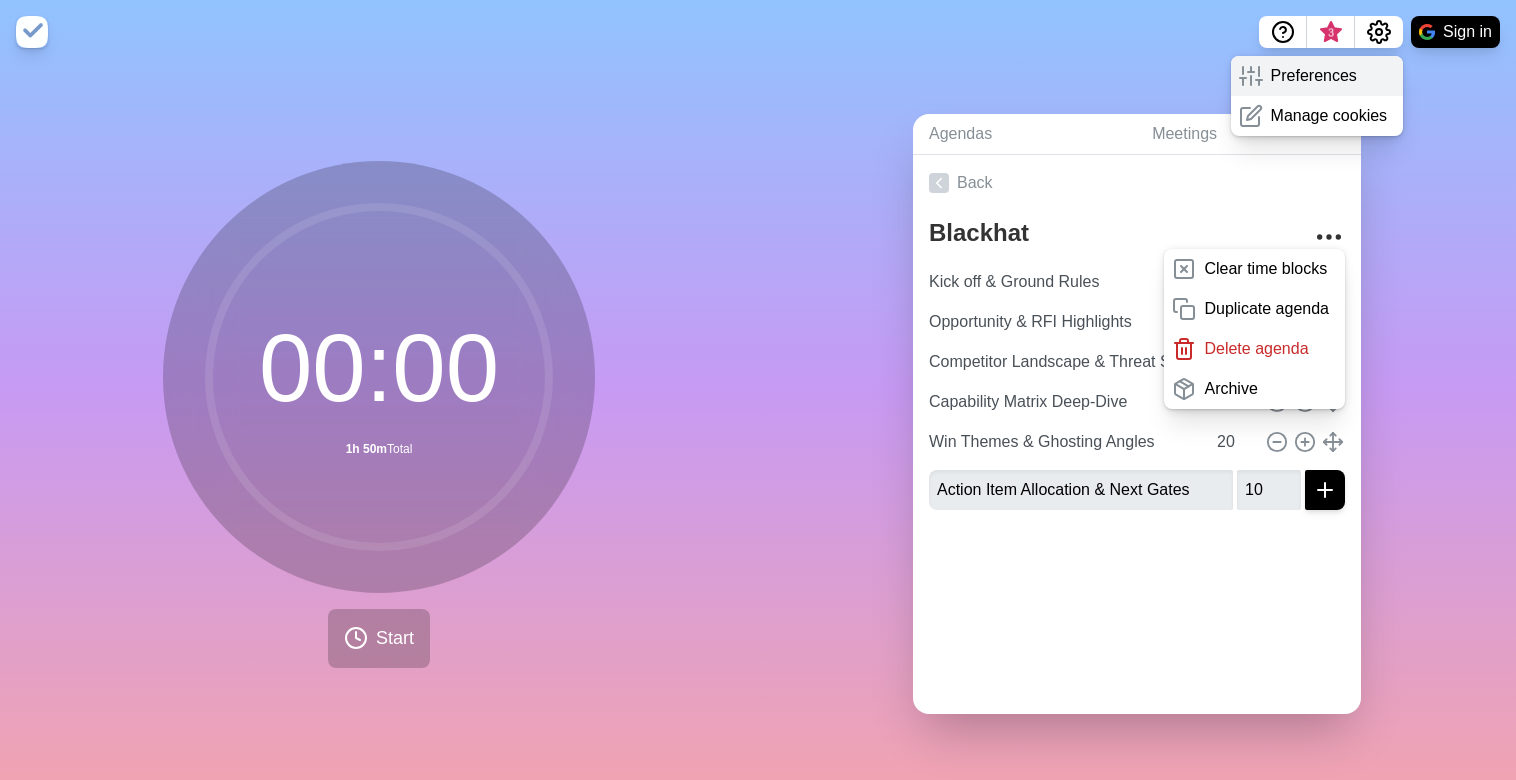 click on "Preferences" at bounding box center [1314, 76] 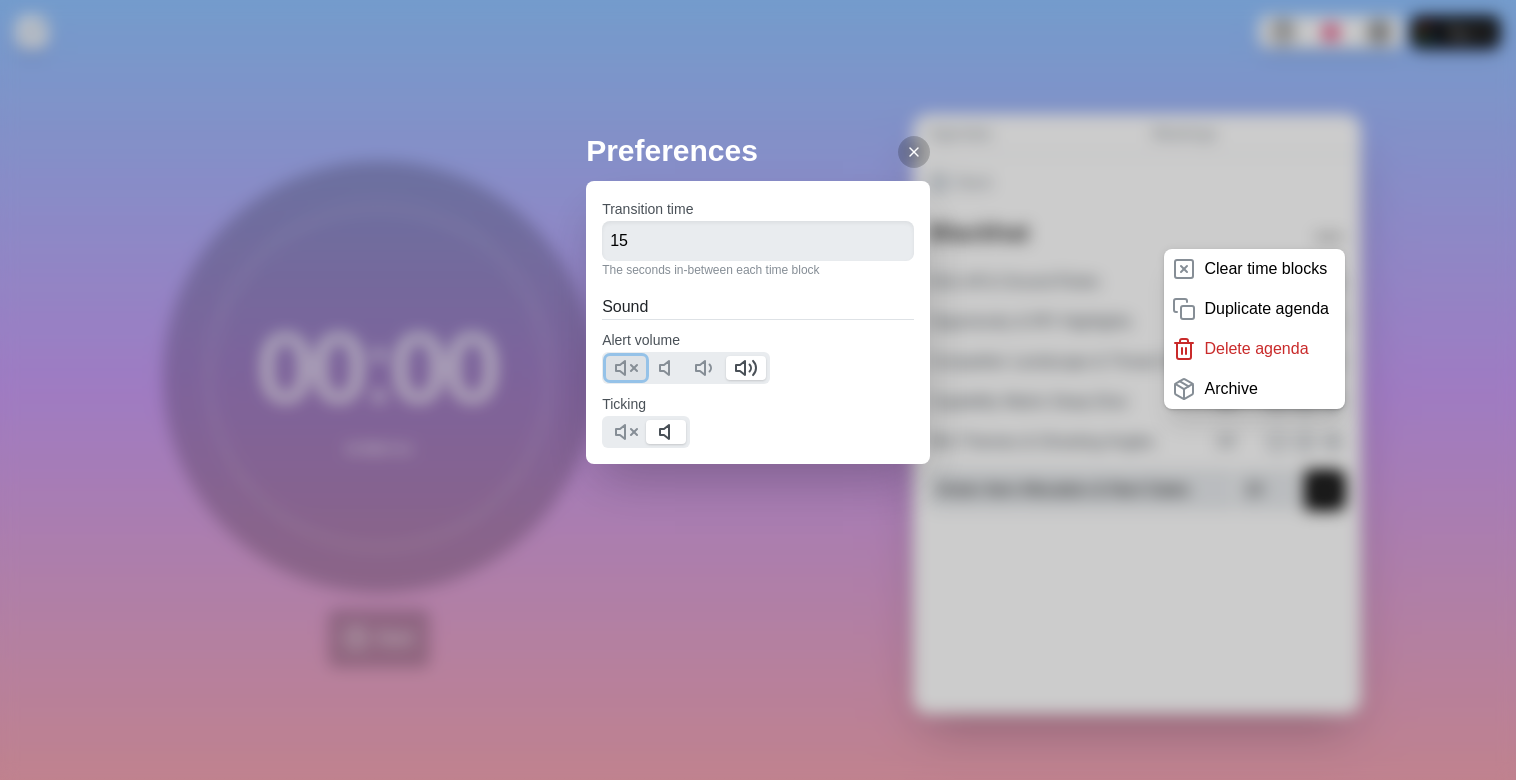 click 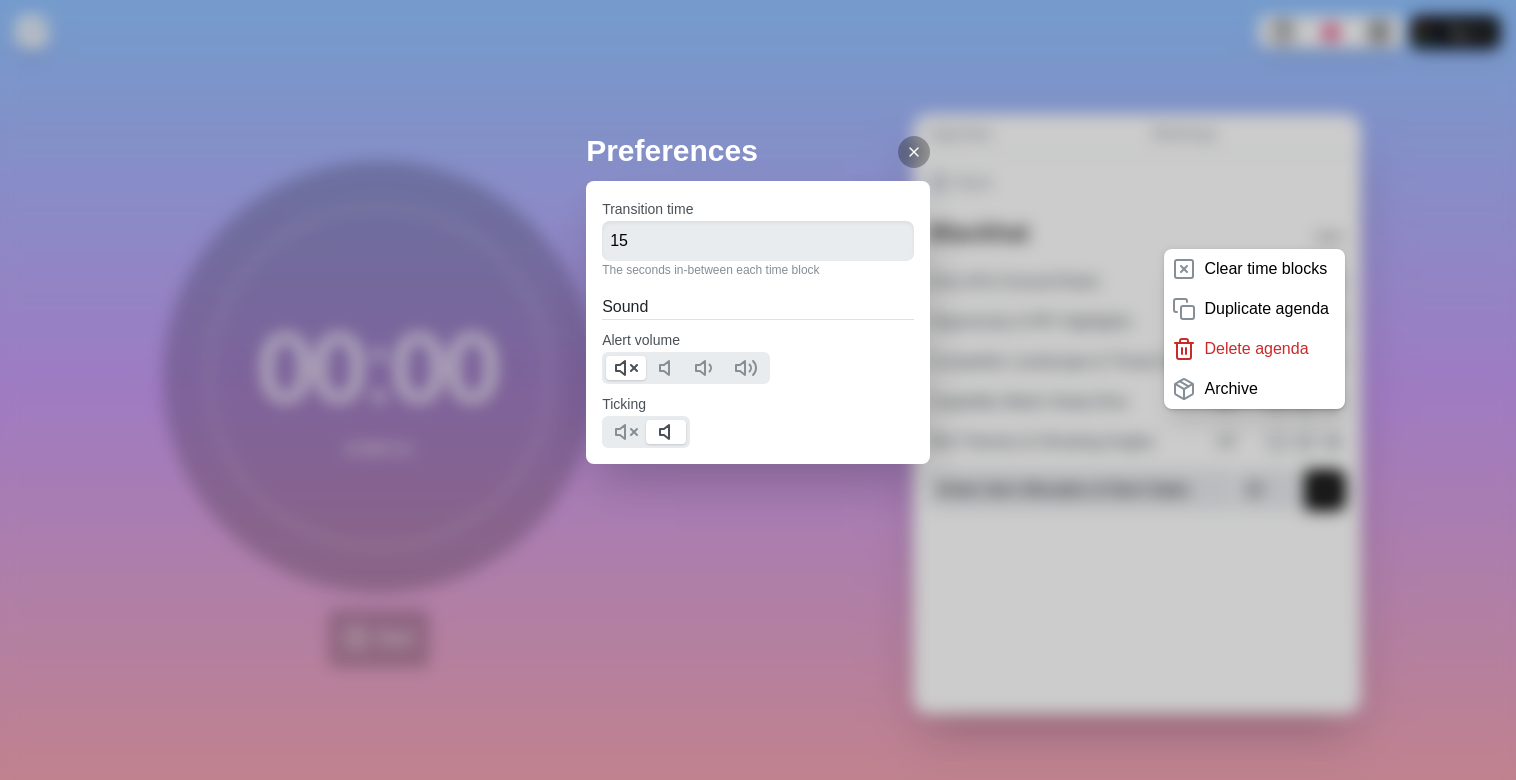 click 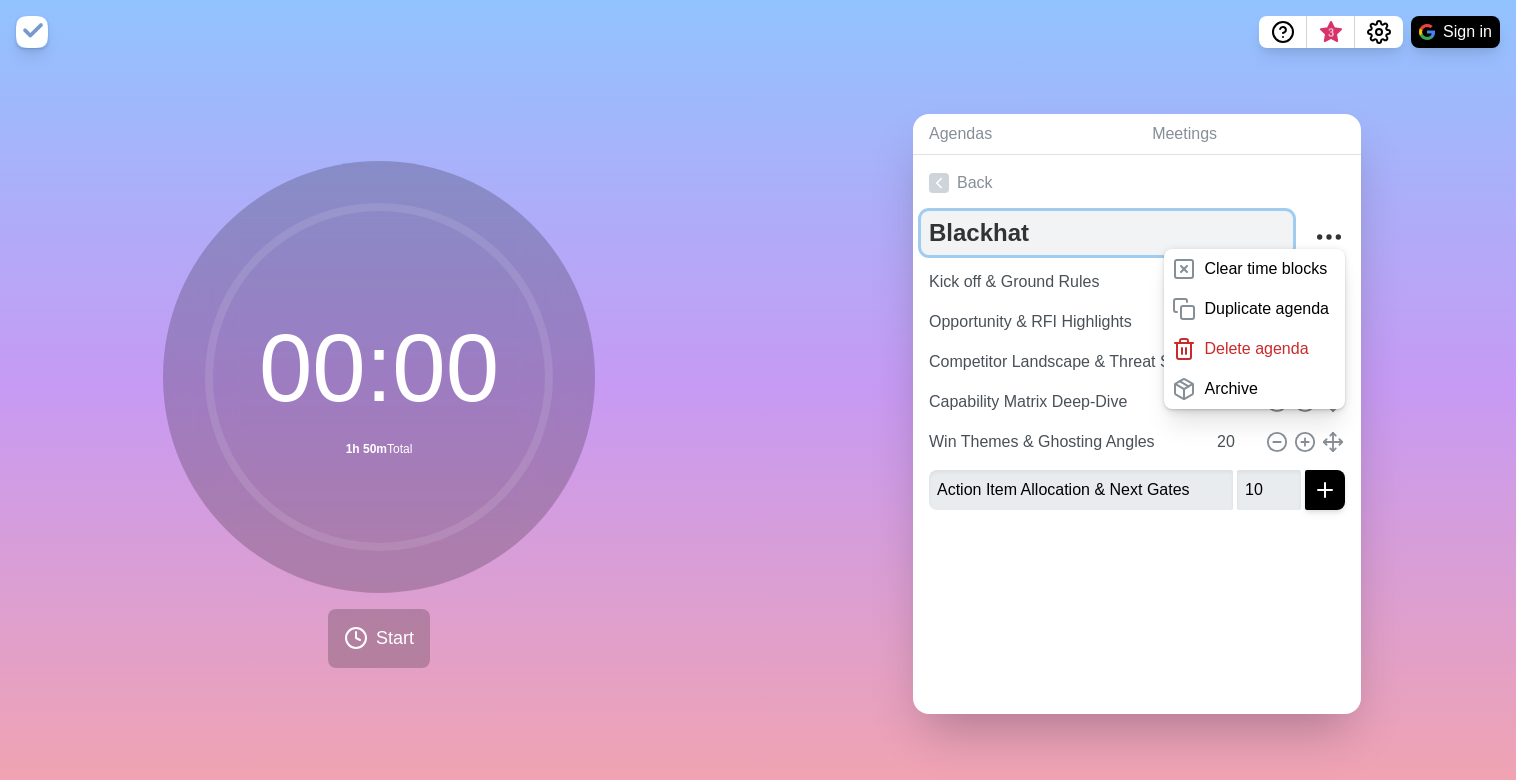 click on "Blackhat" at bounding box center [1107, 233] 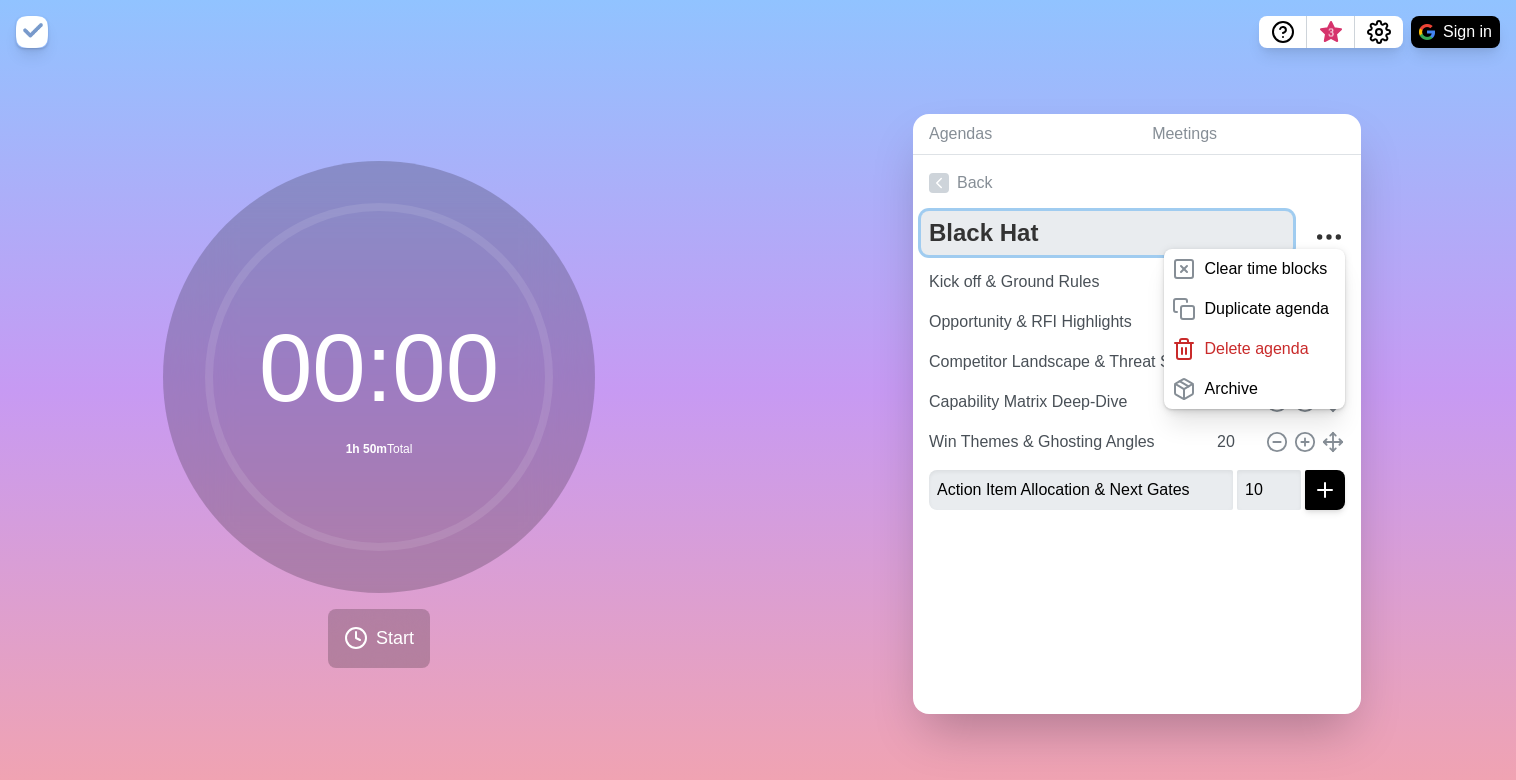type on "Black Hat" 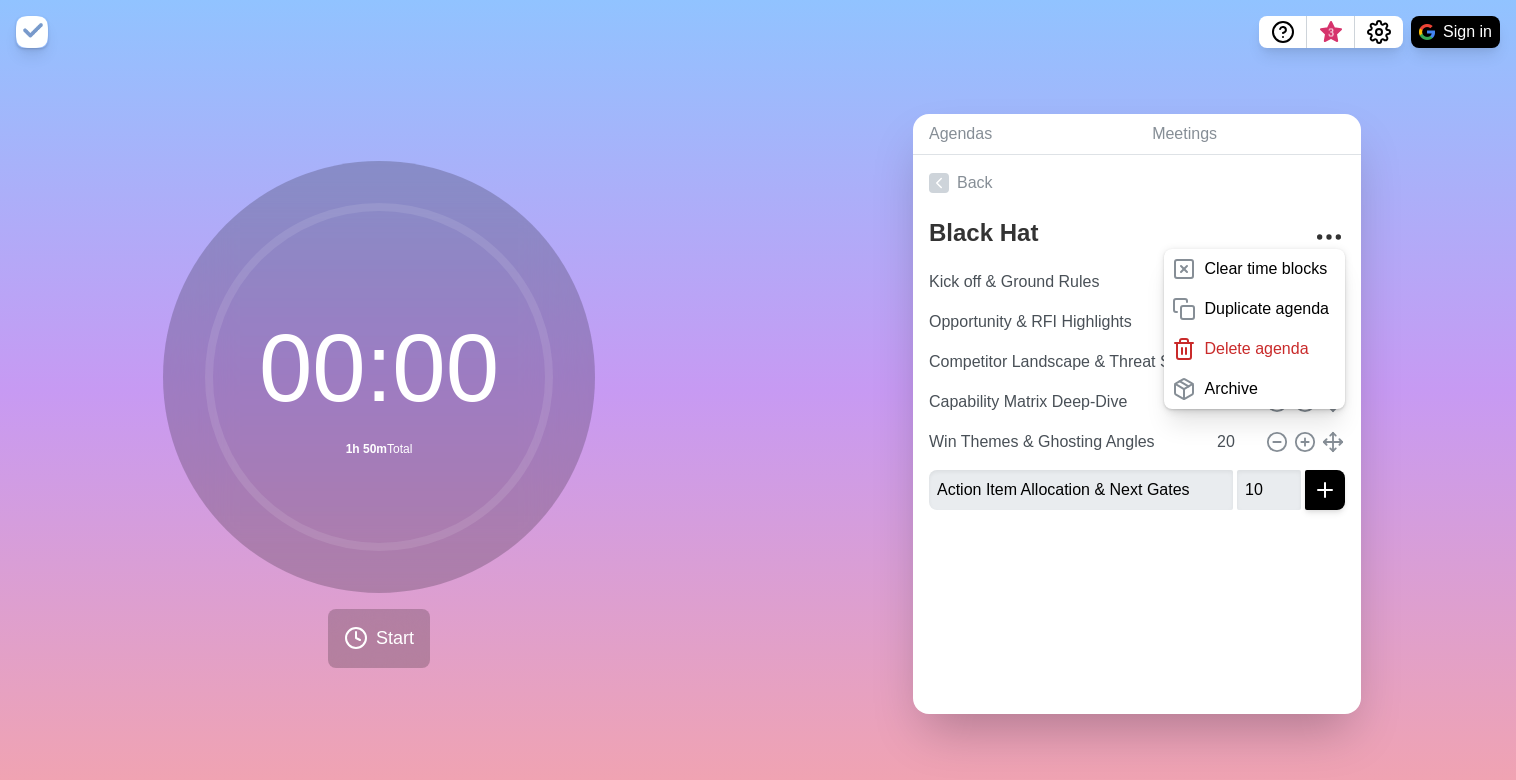 click on "Back     Black Hat         Clear time blocks   Duplicate agenda   Delete agenda     Archive     Kick off & Ground Rules   10       Opportunity & RFI Highlights   20       Competitor Landscape & Threat Scoring   30       Capability Matrix Deep‑Dive   30       Win Themes & Ghosting Angles   20             Action Item Allocation & Next Gates   10" at bounding box center (1137, 434) 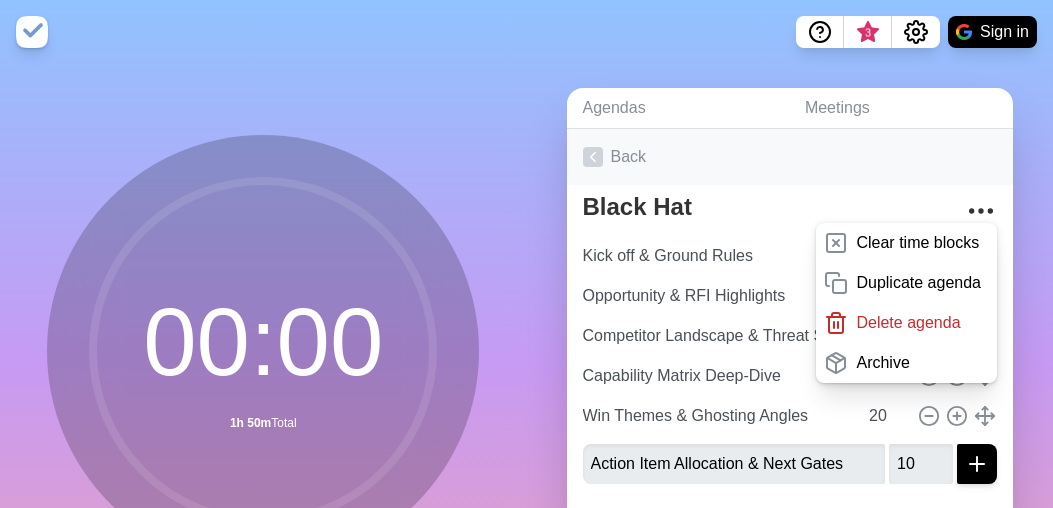 click on "Back" at bounding box center [790, 157] 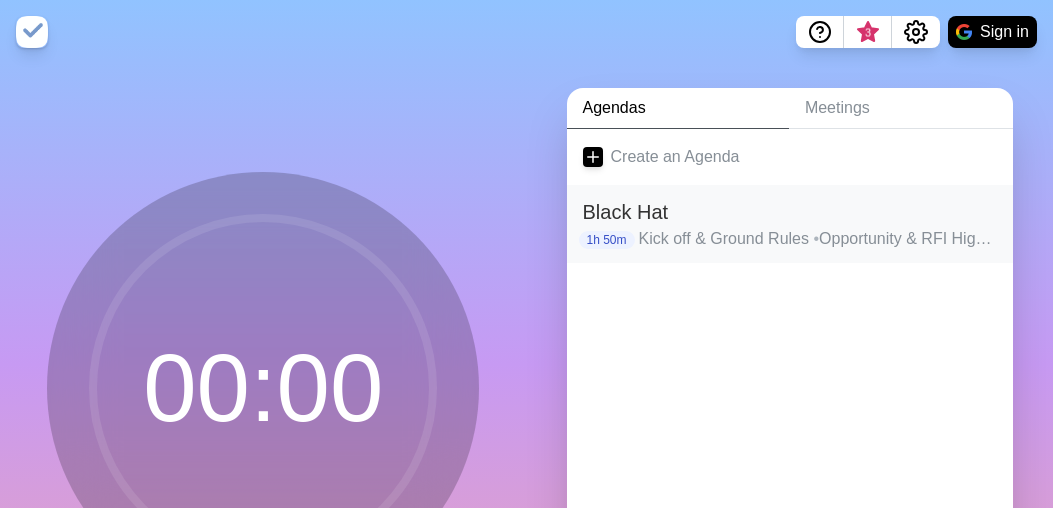 click on "Kick off & Ground Rules   •  Opportunity & RFI Highlights   •  Competitor Landscape & Threat Scoring   •  Capability Matrix Deep‑Dive   •  Win Themes & Ghosting Angles" at bounding box center (818, 239) 